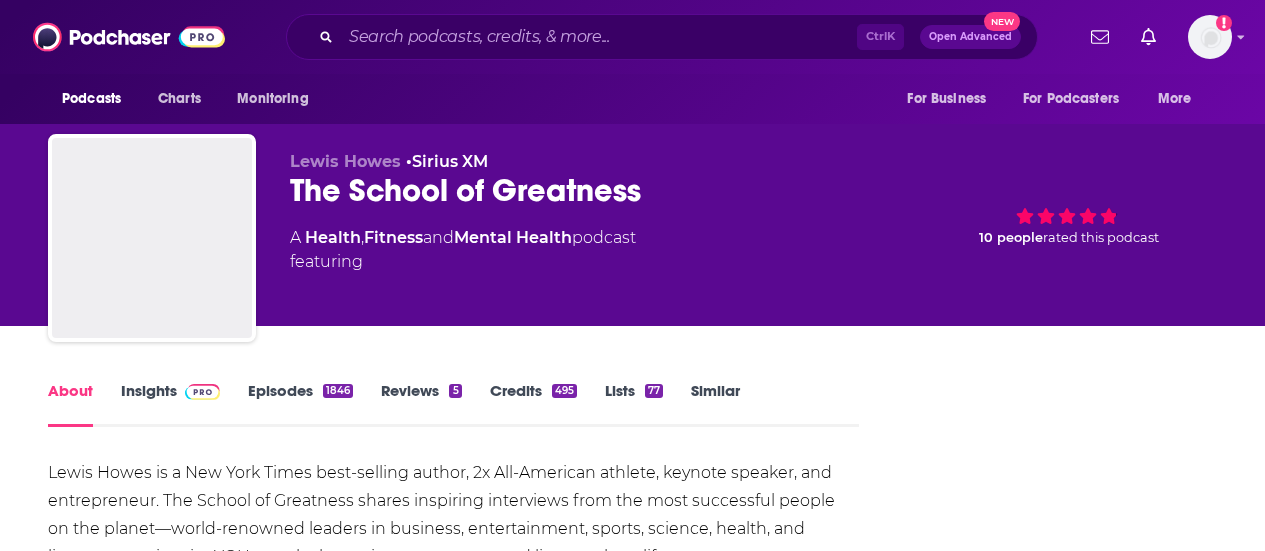 scroll, scrollTop: 0, scrollLeft: 0, axis: both 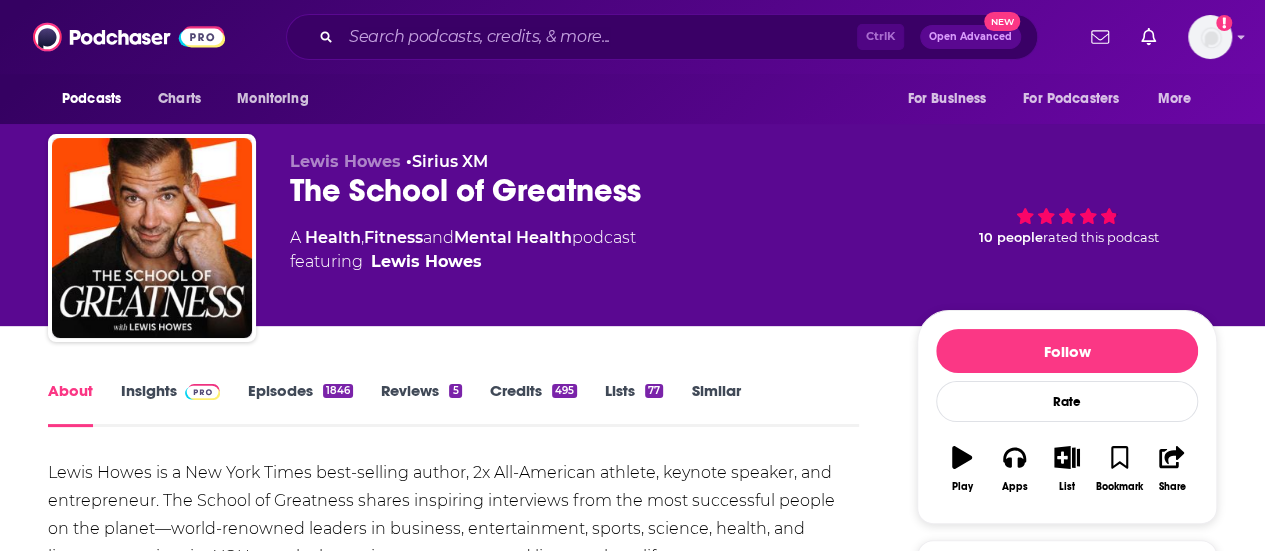 click on "Insights" at bounding box center (170, 404) 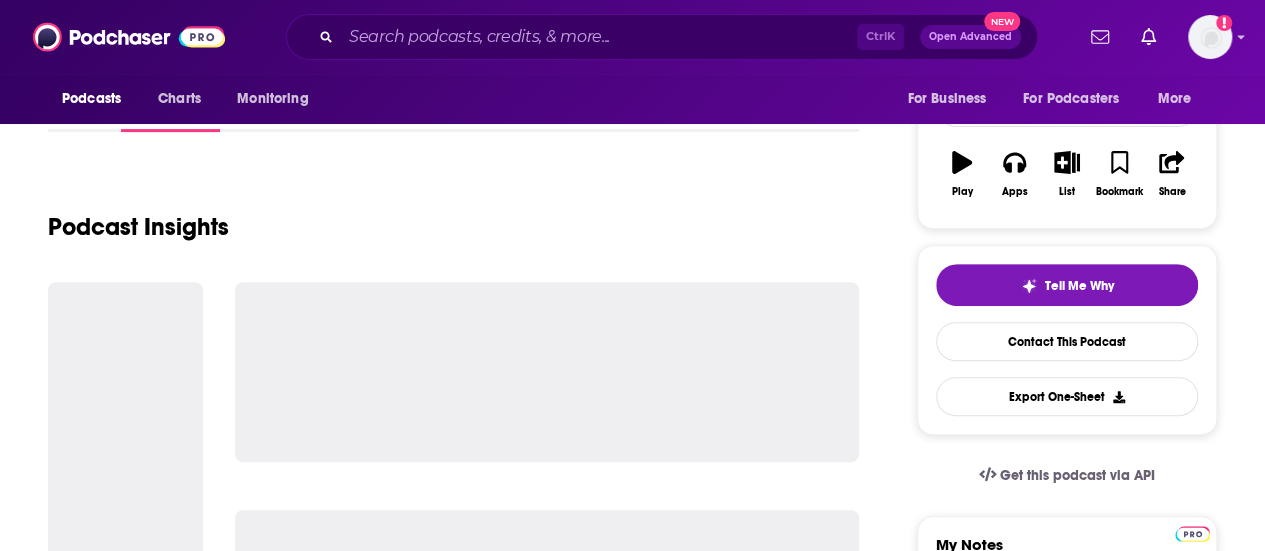 scroll, scrollTop: 306, scrollLeft: 0, axis: vertical 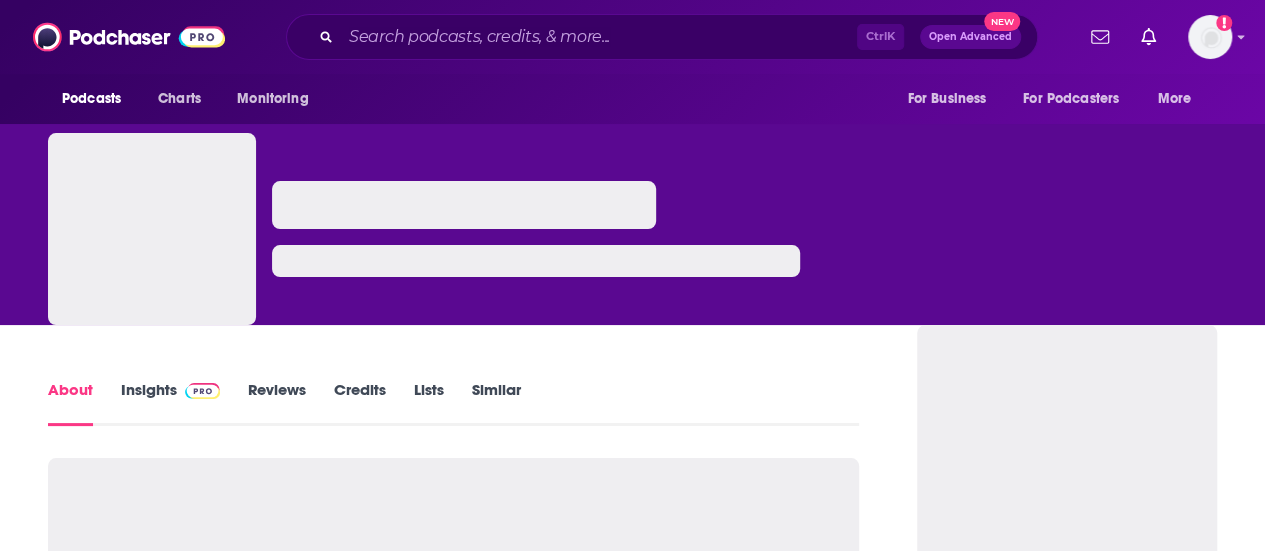 click at bounding box center (198, 389) 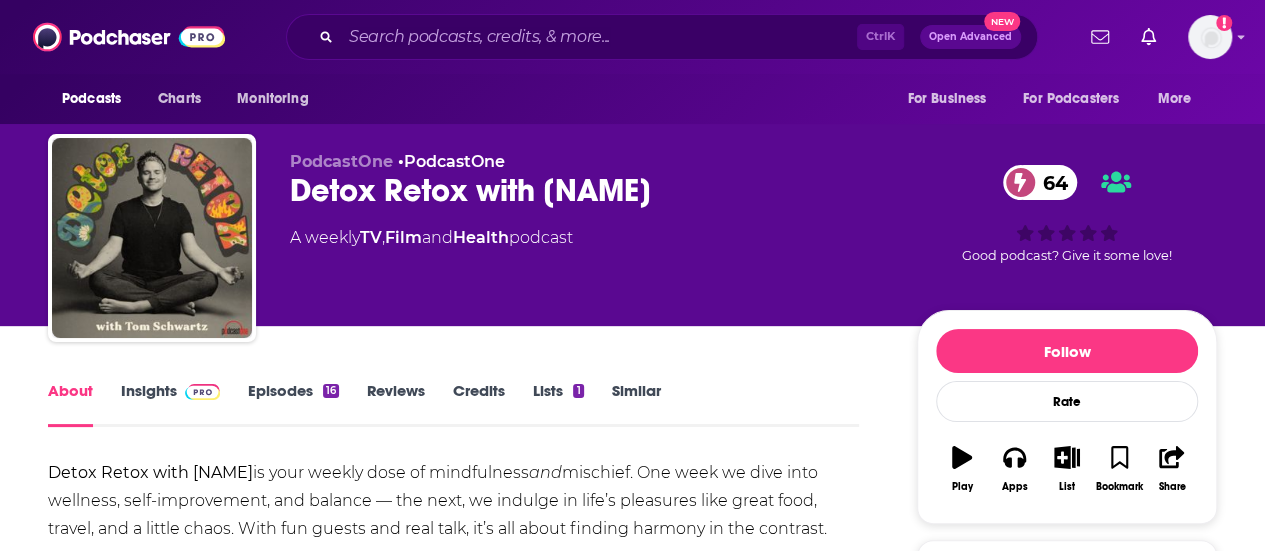 click at bounding box center [202, 390] 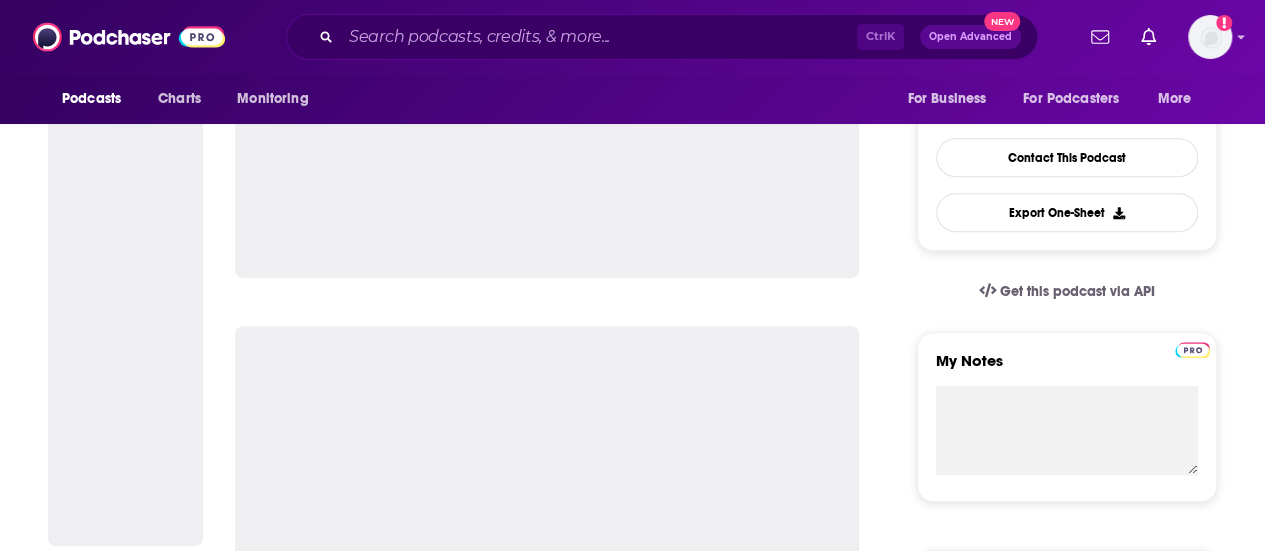 scroll, scrollTop: 357, scrollLeft: 0, axis: vertical 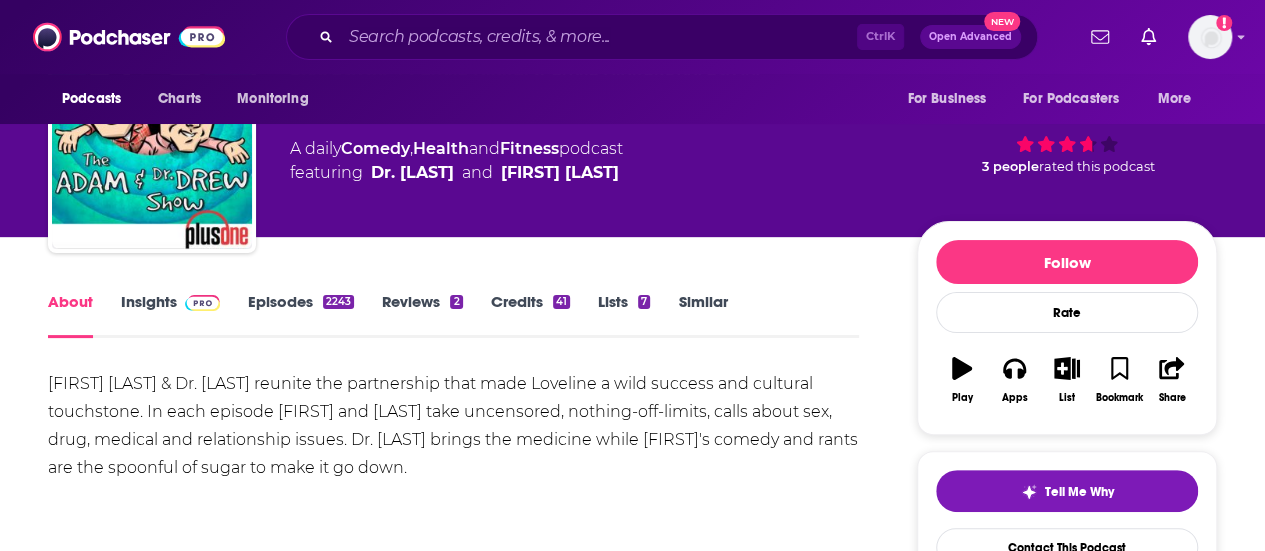 click on "Insights" at bounding box center [170, 315] 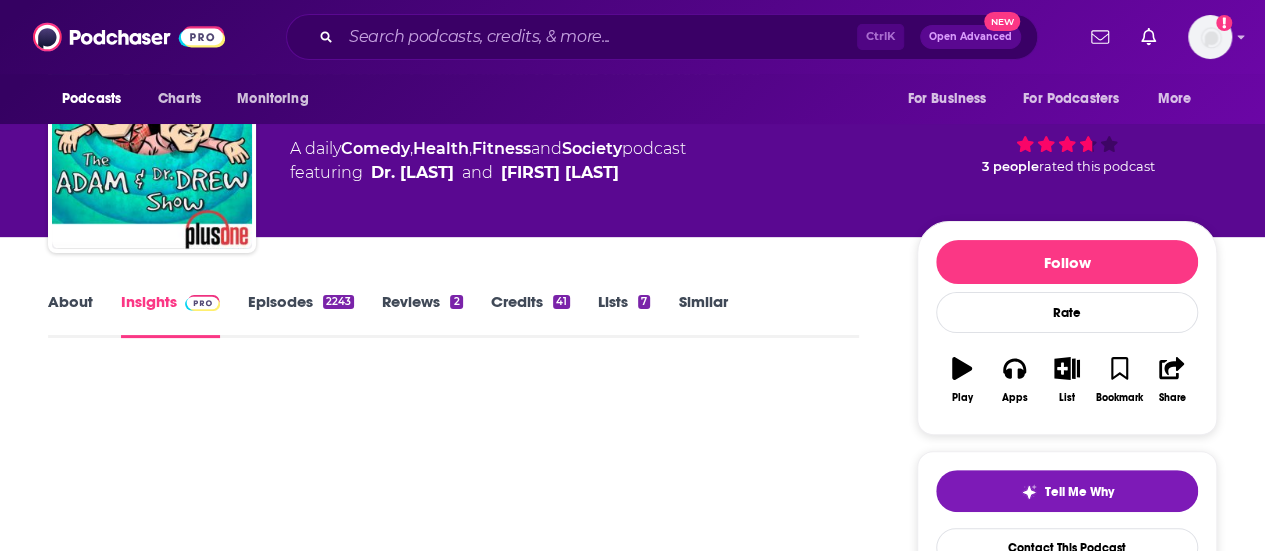 scroll, scrollTop: 0, scrollLeft: 0, axis: both 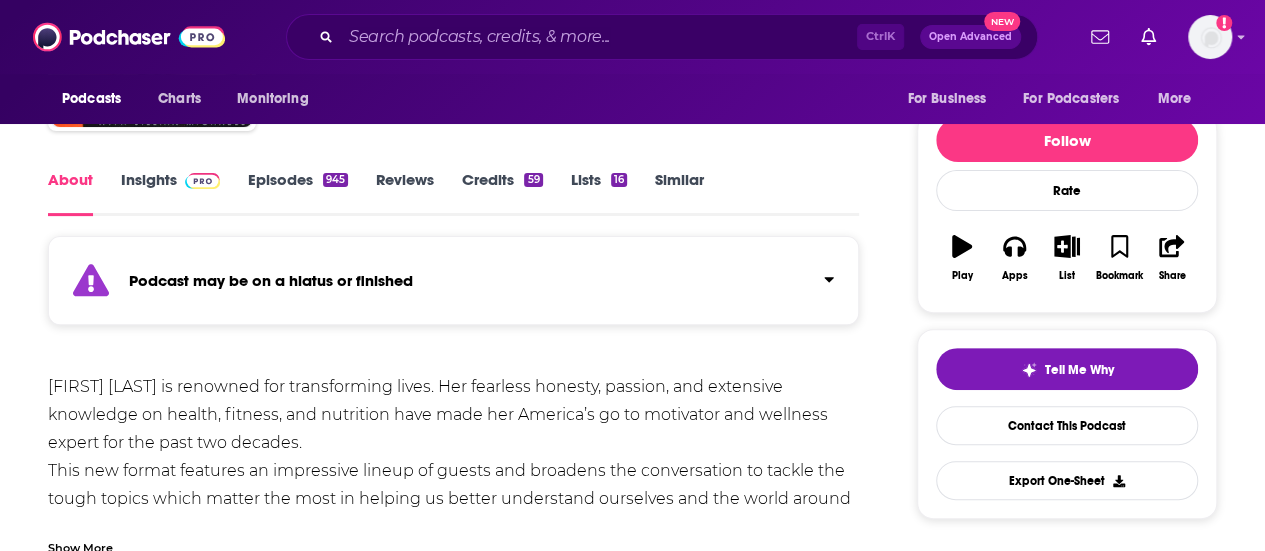 click on "About Insights Episodes 945 Reviews Credits 59 Lists 16 Similar" at bounding box center [453, 191] 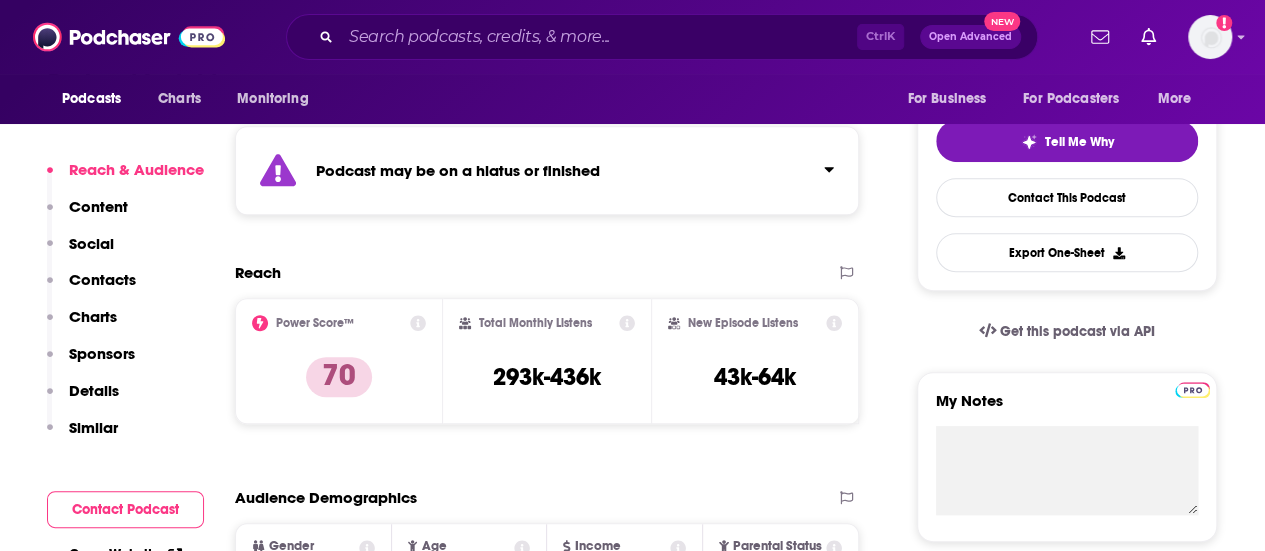 scroll, scrollTop: 440, scrollLeft: 0, axis: vertical 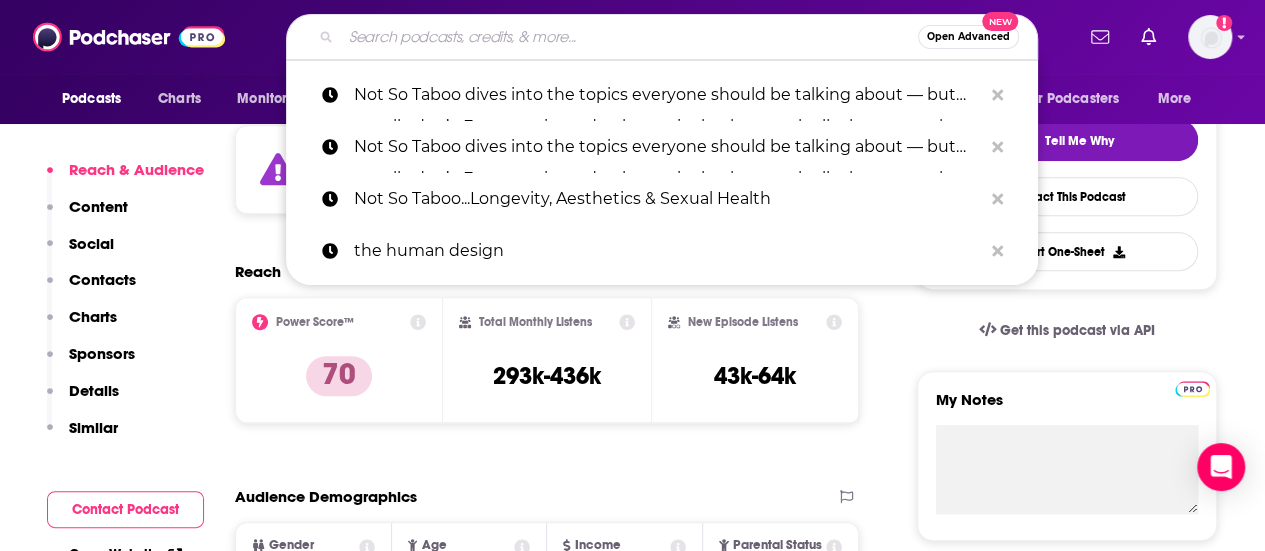 click at bounding box center (629, 37) 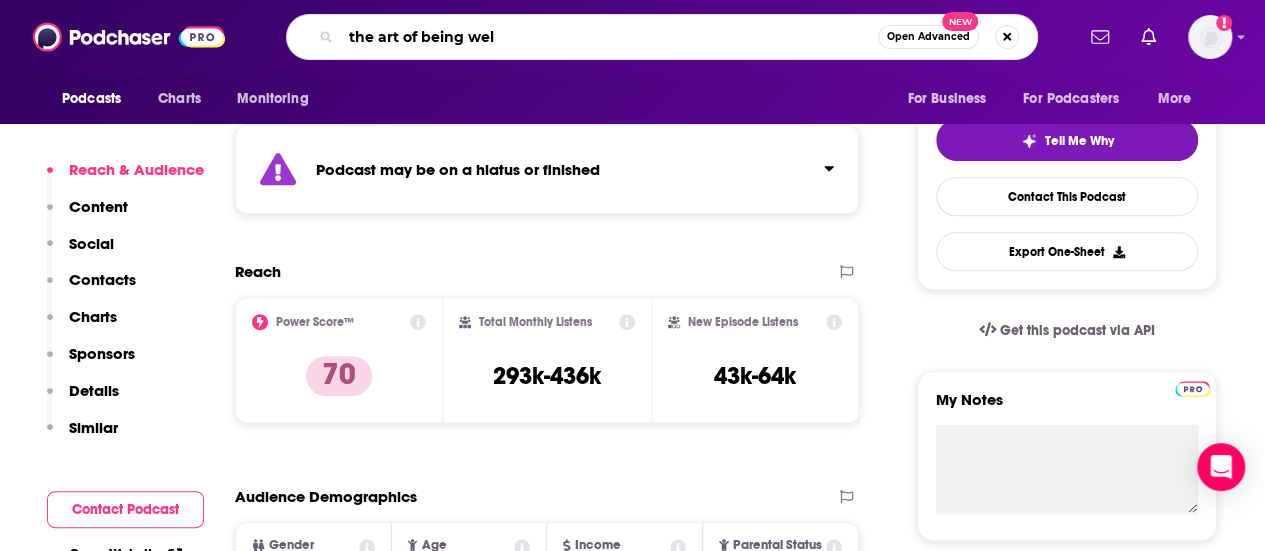 type on "the art of being well" 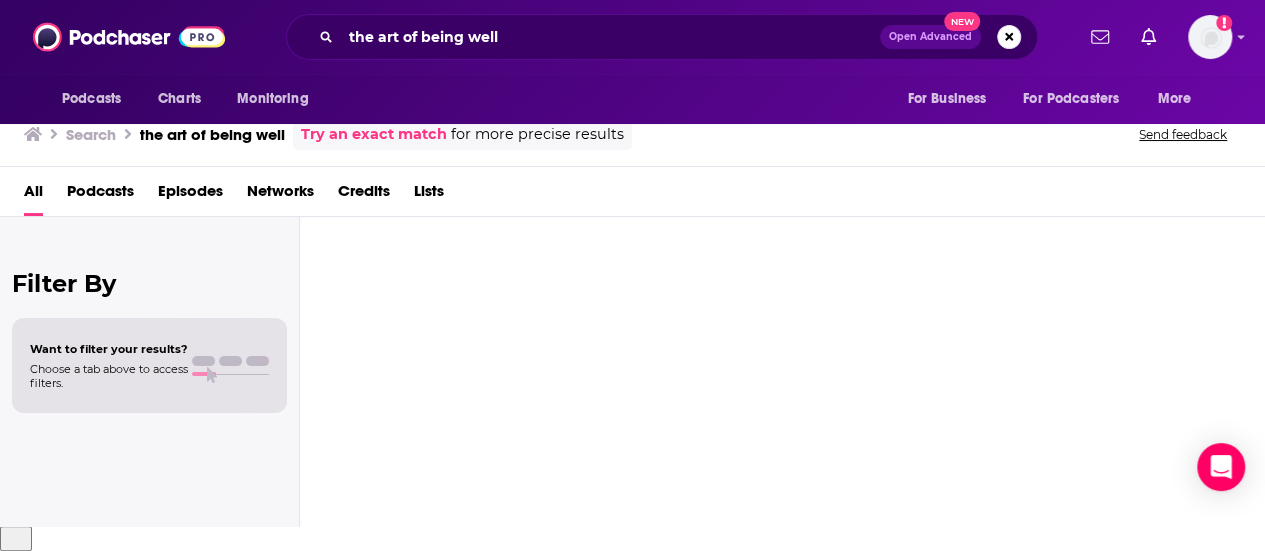 scroll, scrollTop: 0, scrollLeft: 0, axis: both 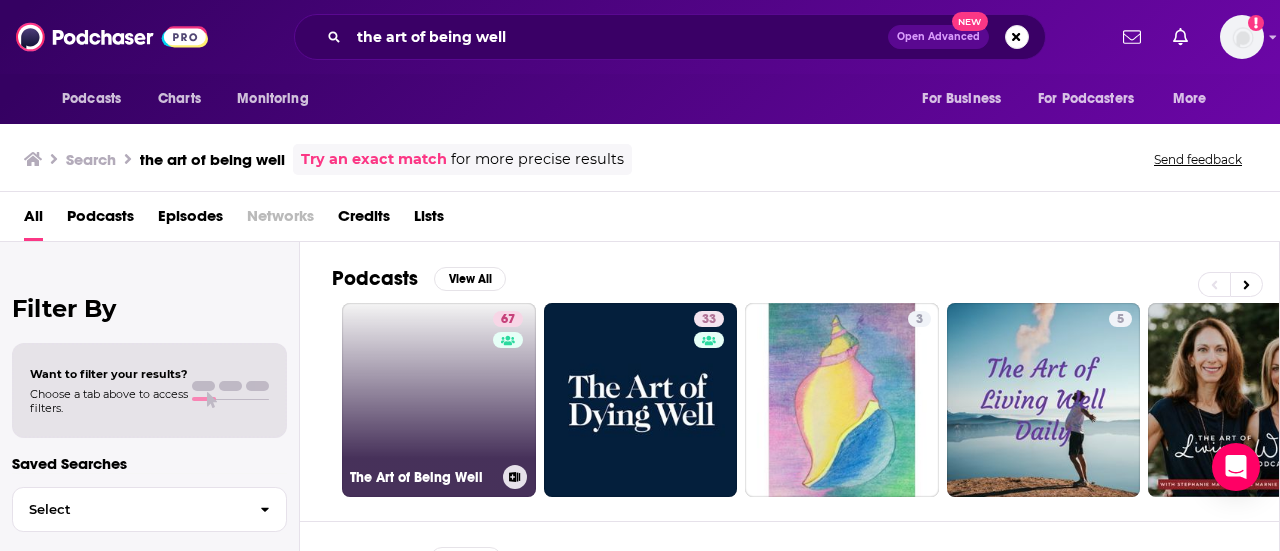 click on "67 The Art of Being Well" at bounding box center (439, 400) 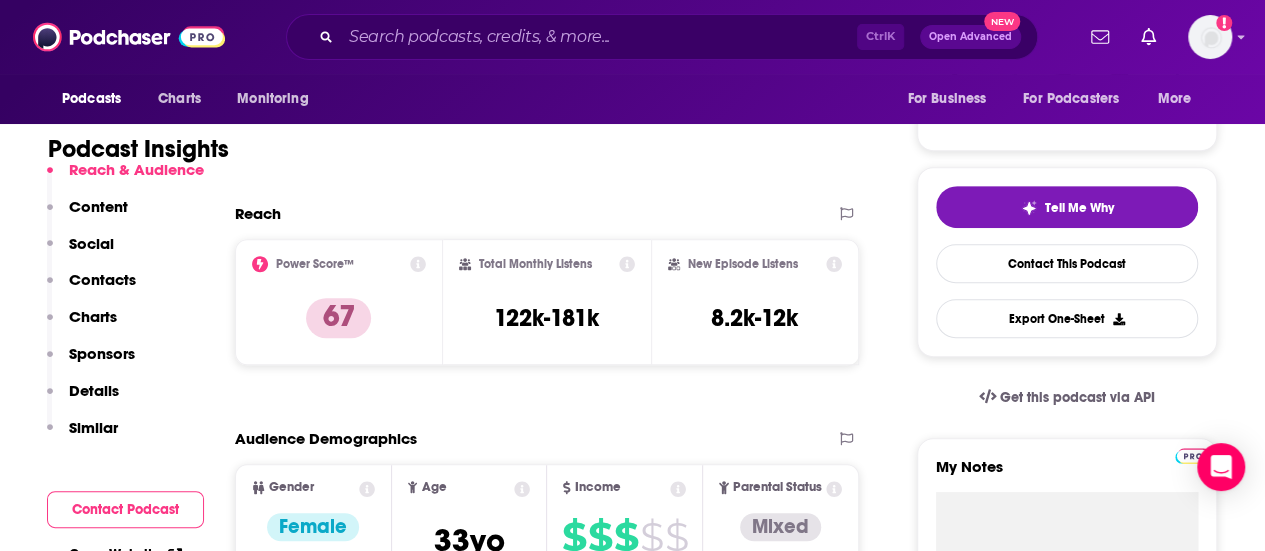 scroll, scrollTop: 372, scrollLeft: 0, axis: vertical 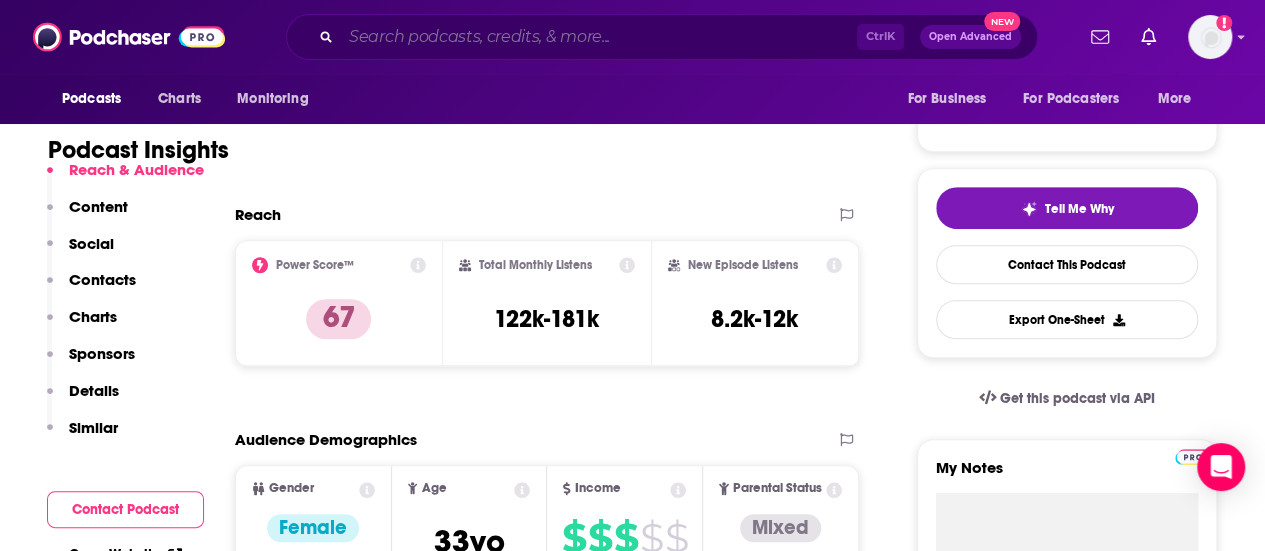 click at bounding box center (599, 37) 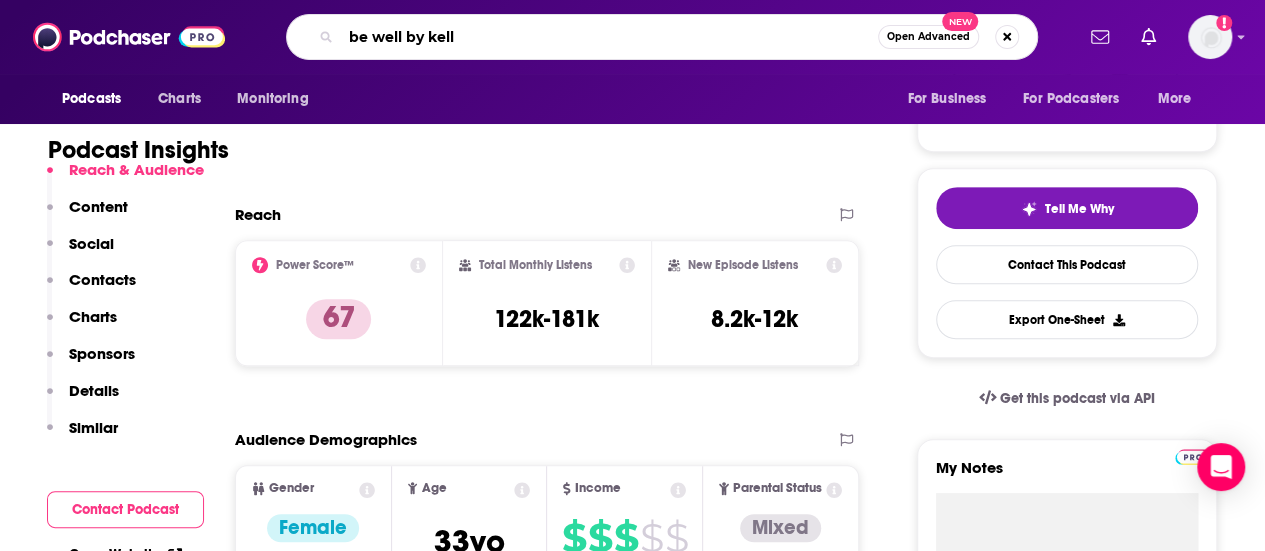 type on "be well by kelly" 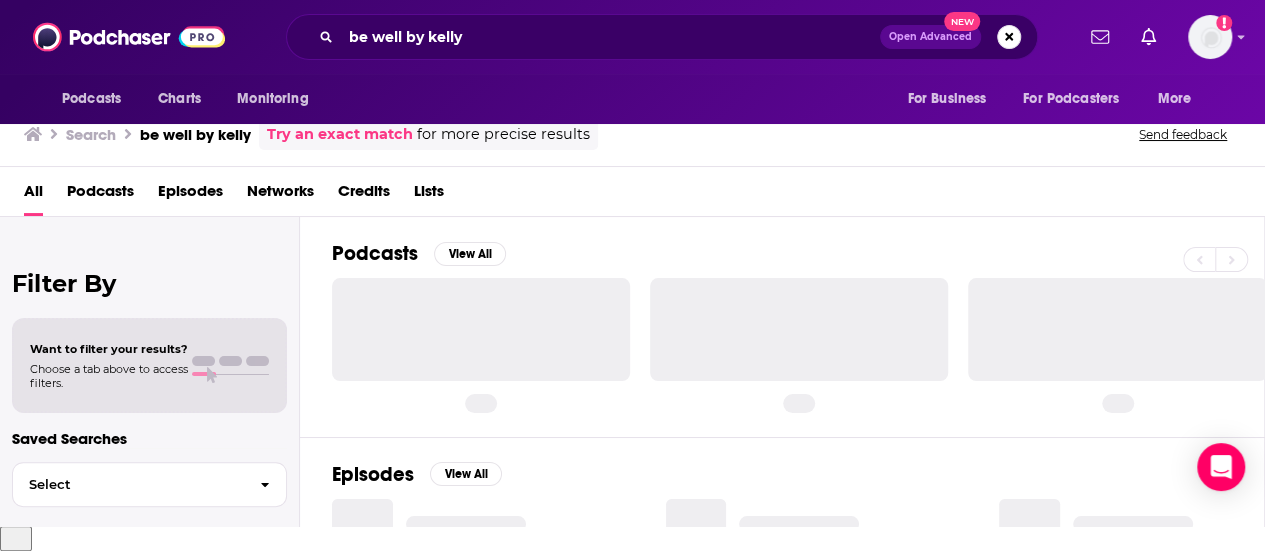 scroll, scrollTop: 0, scrollLeft: 0, axis: both 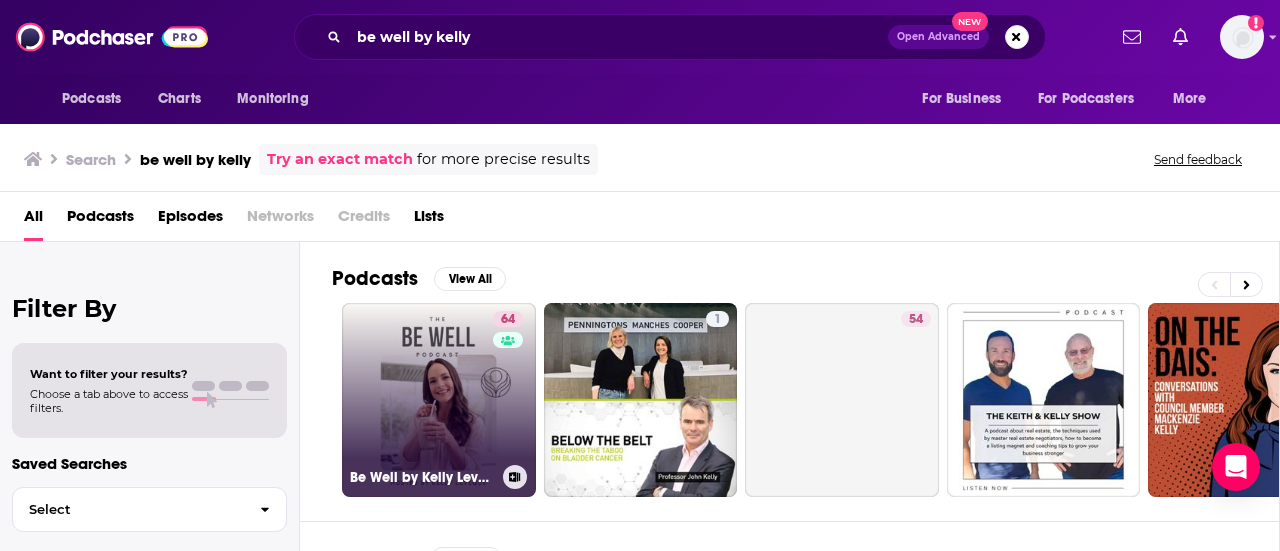 click on "64 Be Well by Kelly Leveque" at bounding box center [439, 400] 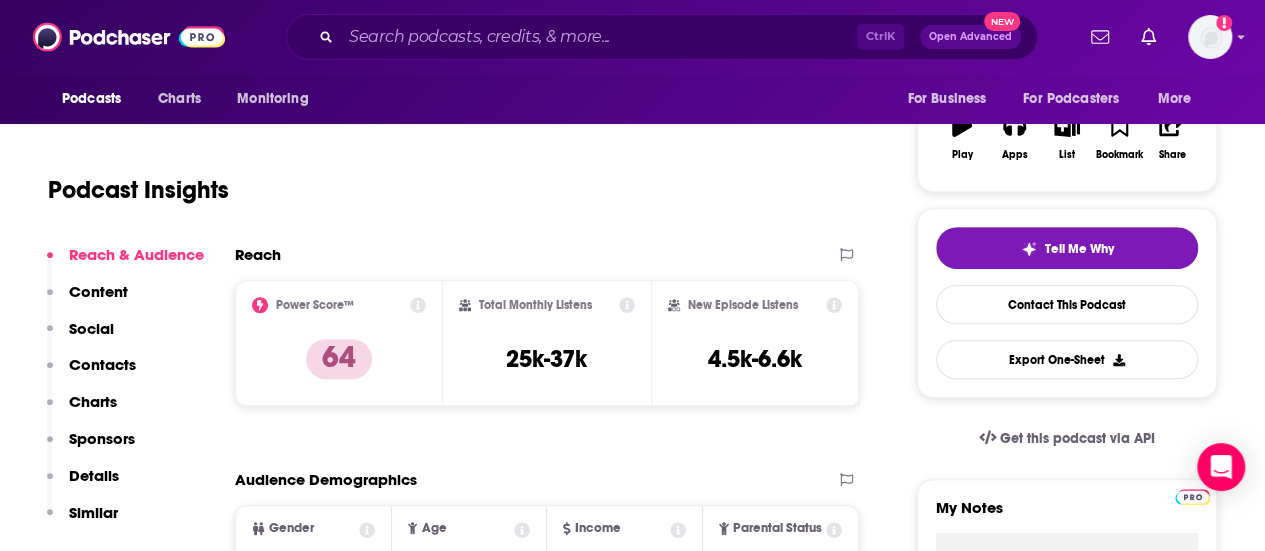 scroll, scrollTop: 333, scrollLeft: 0, axis: vertical 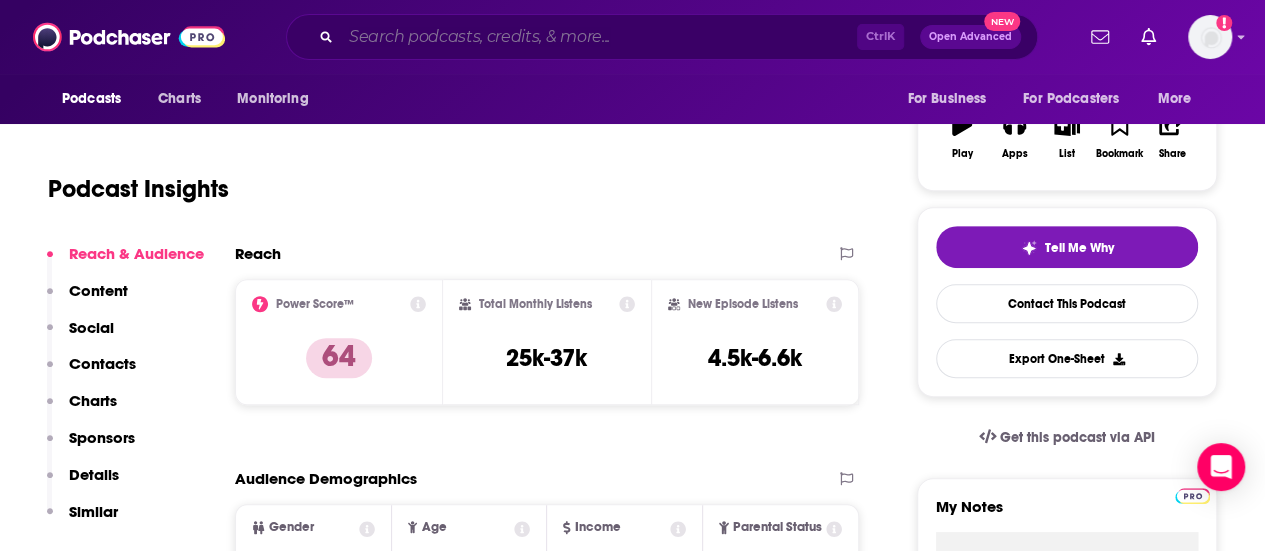 click at bounding box center [599, 37] 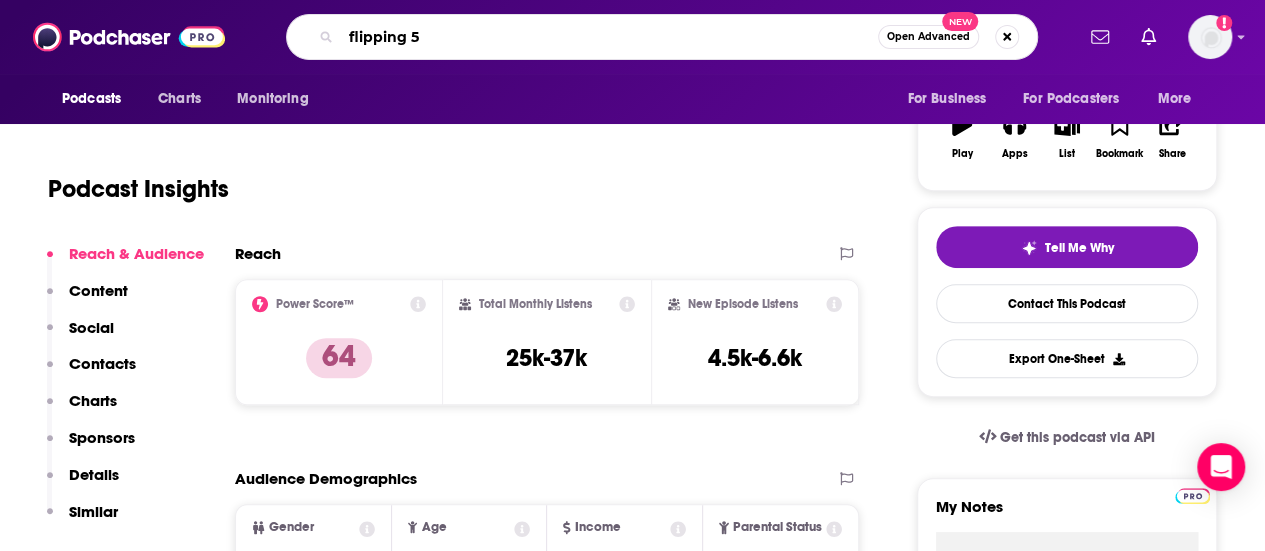 type on "flipping 50" 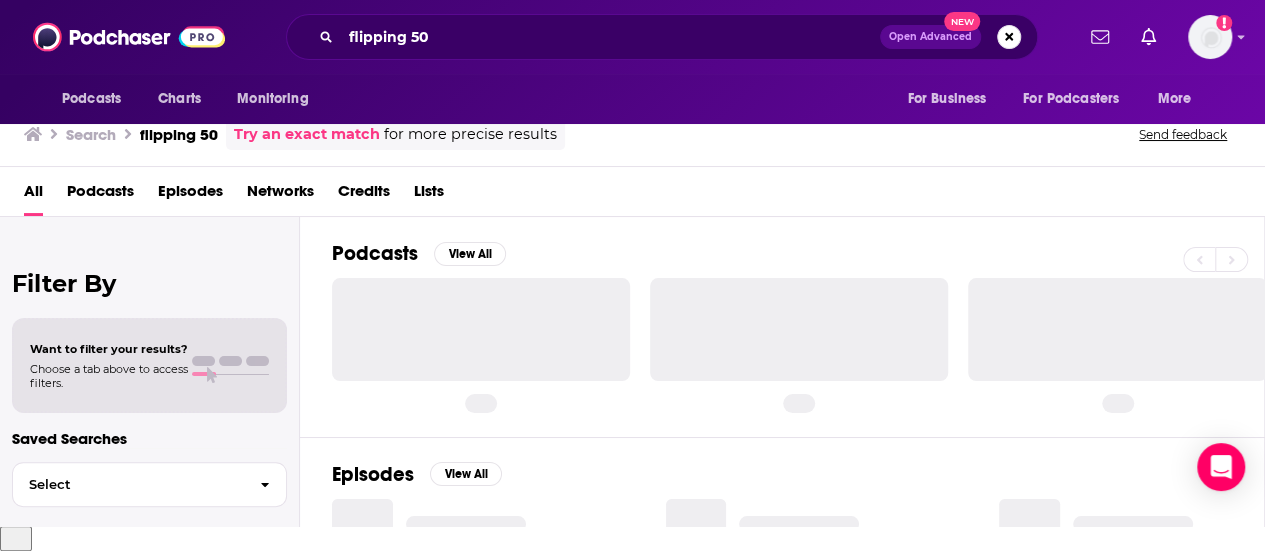 scroll, scrollTop: 0, scrollLeft: 0, axis: both 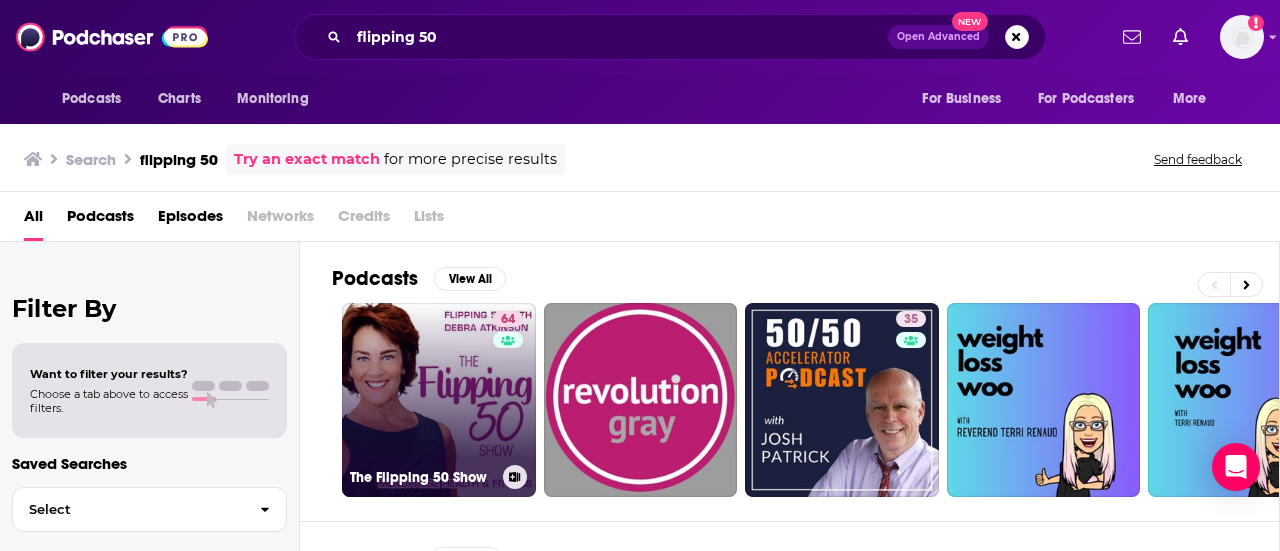 click on "64" at bounding box center [510, 388] 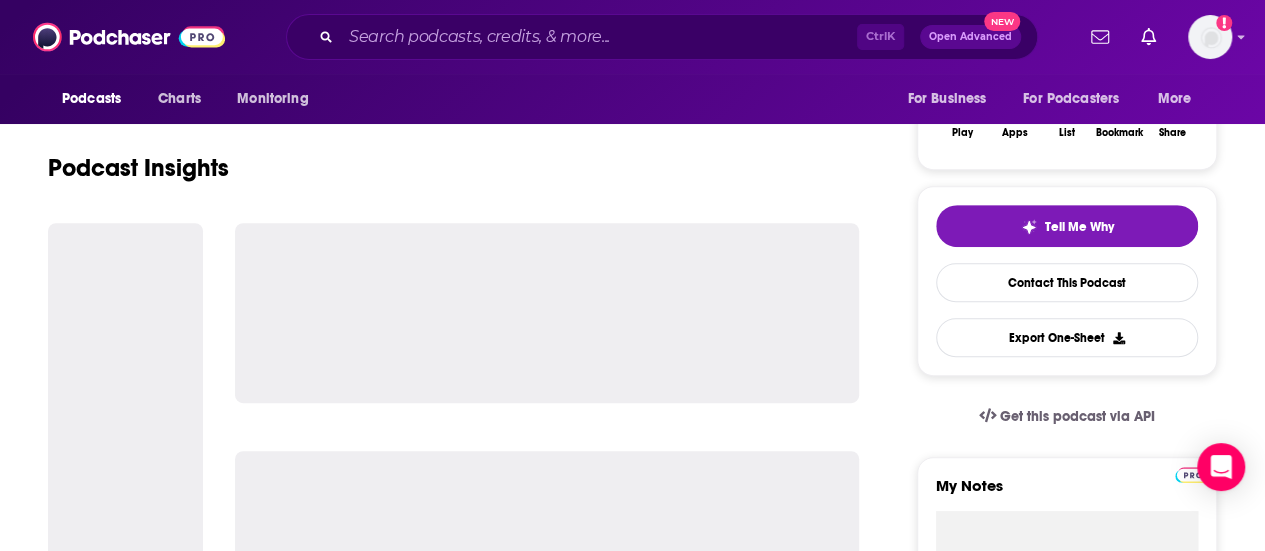 scroll, scrollTop: 386, scrollLeft: 0, axis: vertical 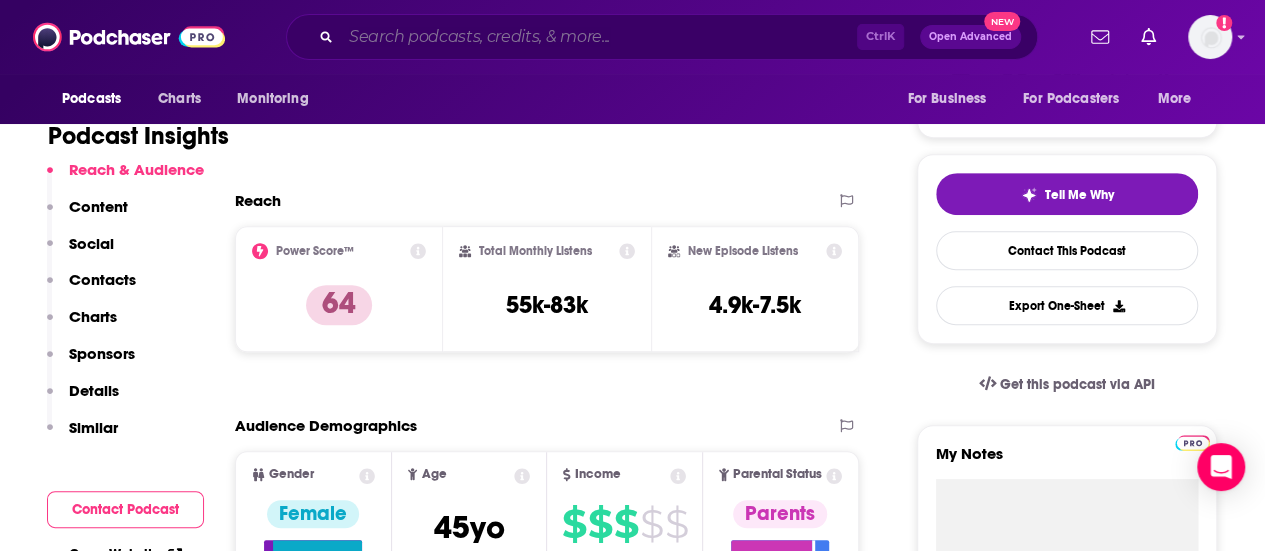 click at bounding box center [599, 37] 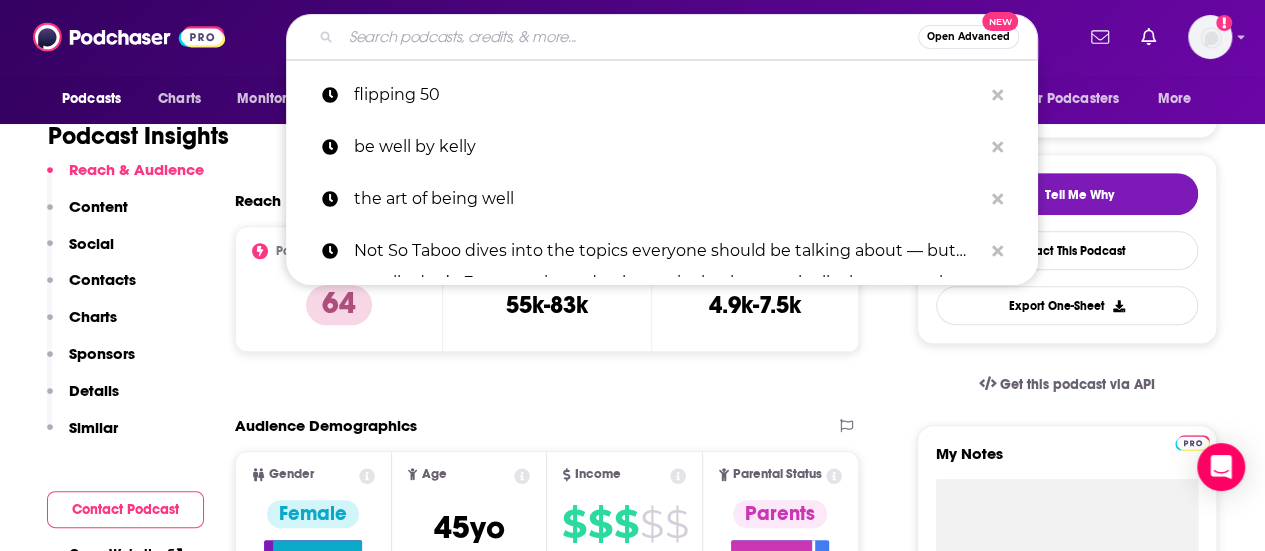 paste on "The Wellthy Effect Podcast" 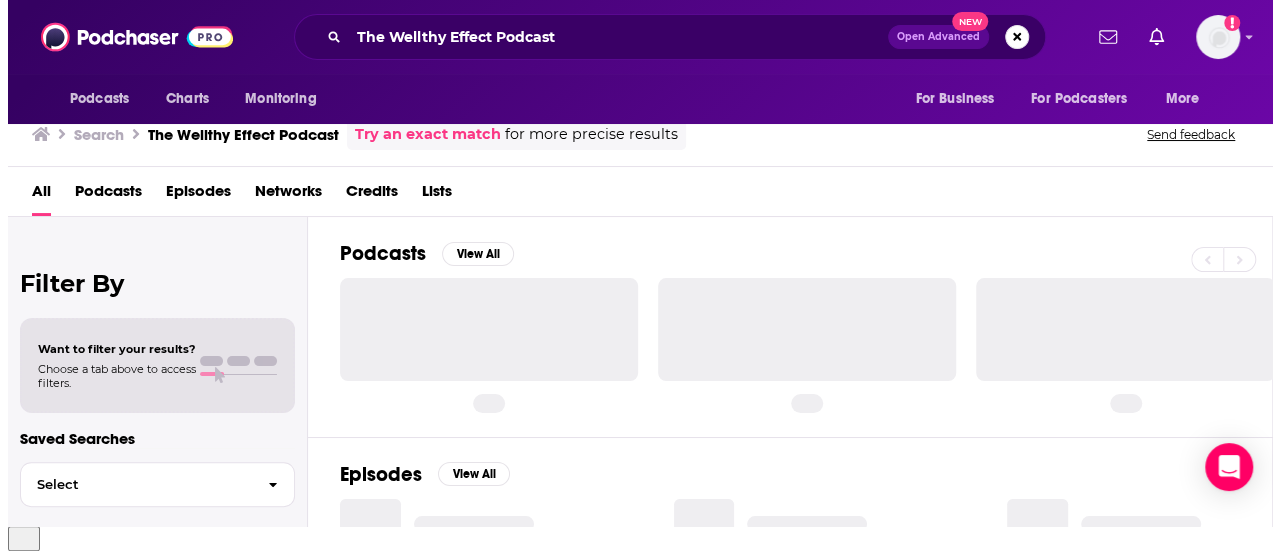 scroll, scrollTop: 0, scrollLeft: 0, axis: both 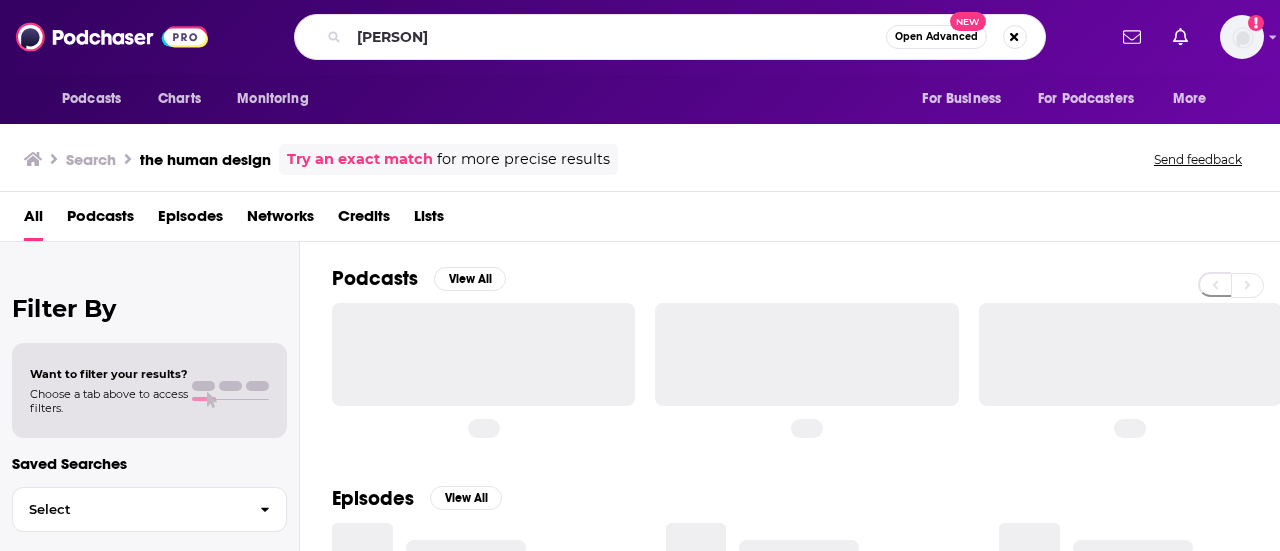 type on "emma guns" 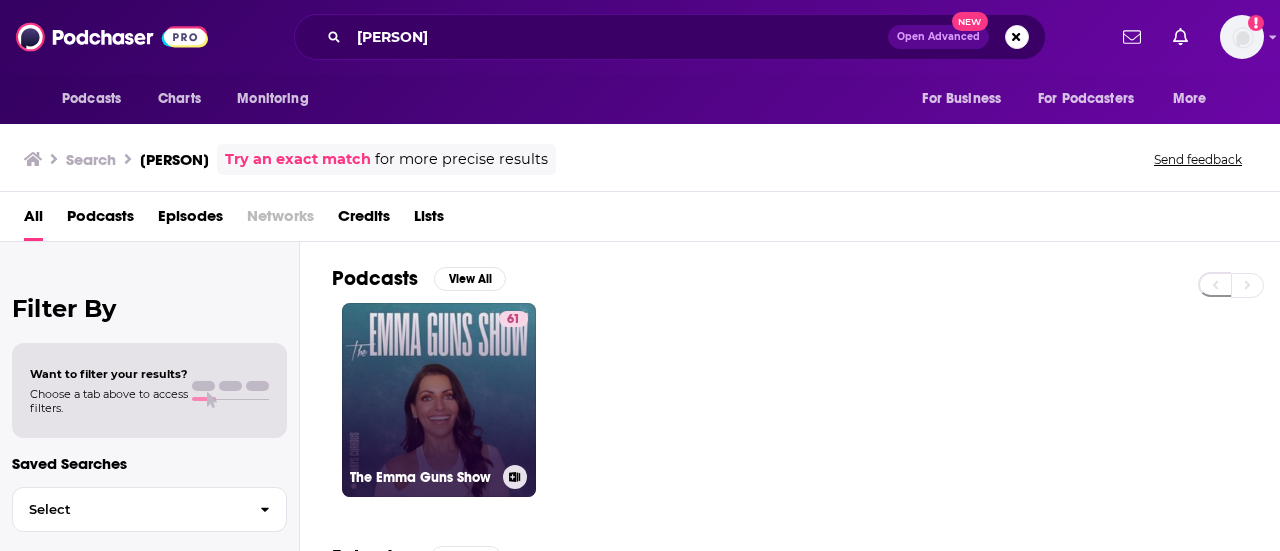 click on "The Emma Guns Show" at bounding box center [439, 477] 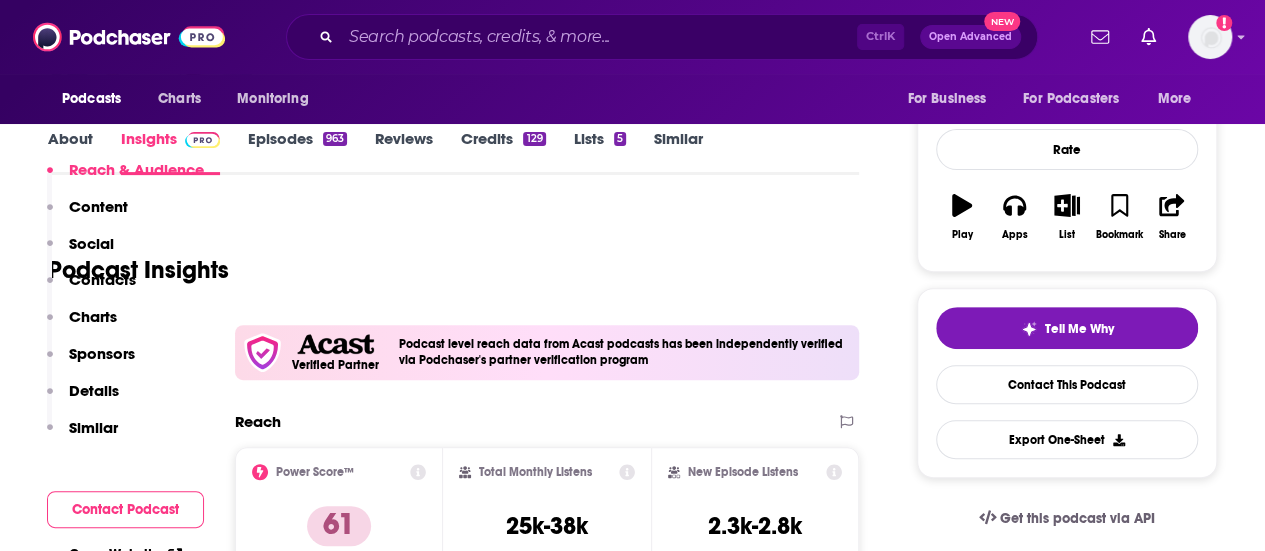 scroll, scrollTop: 409, scrollLeft: 0, axis: vertical 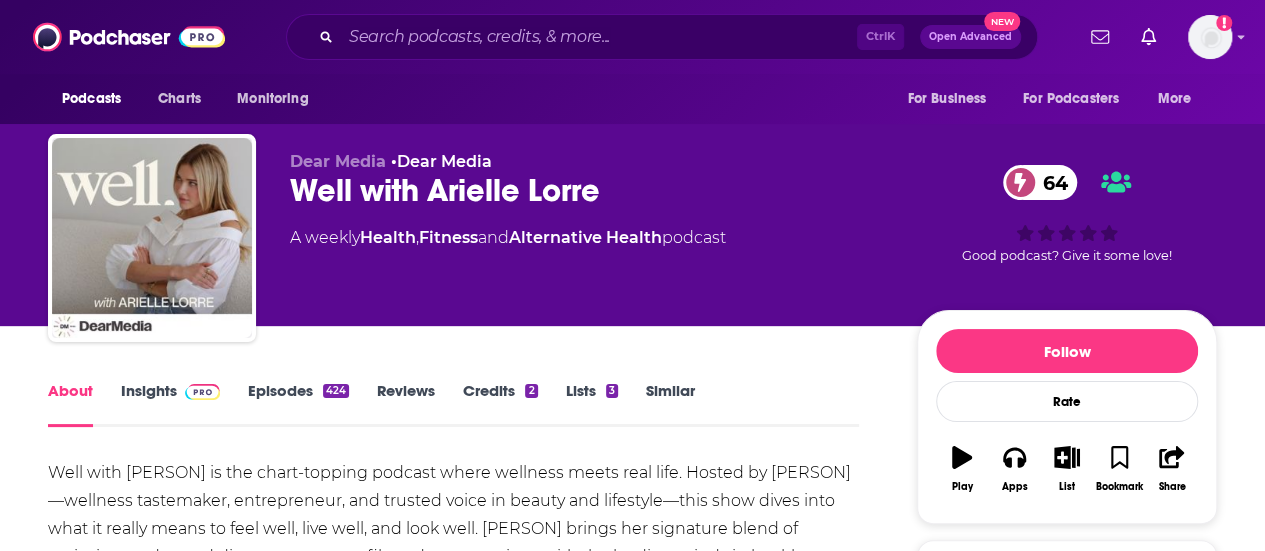 click at bounding box center [202, 392] 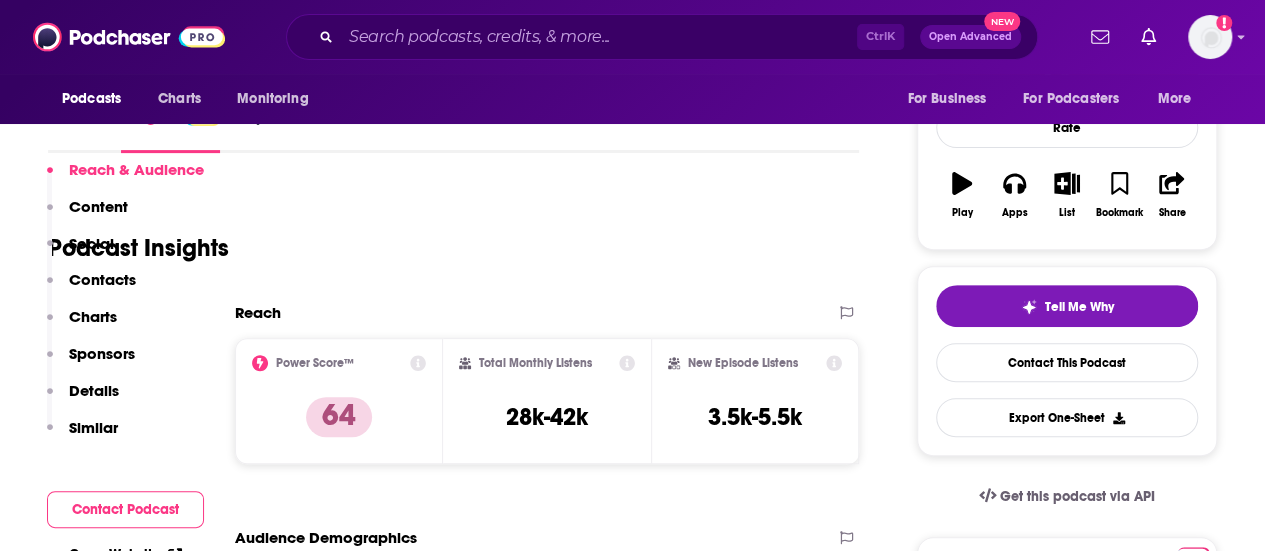 scroll, scrollTop: 426, scrollLeft: 0, axis: vertical 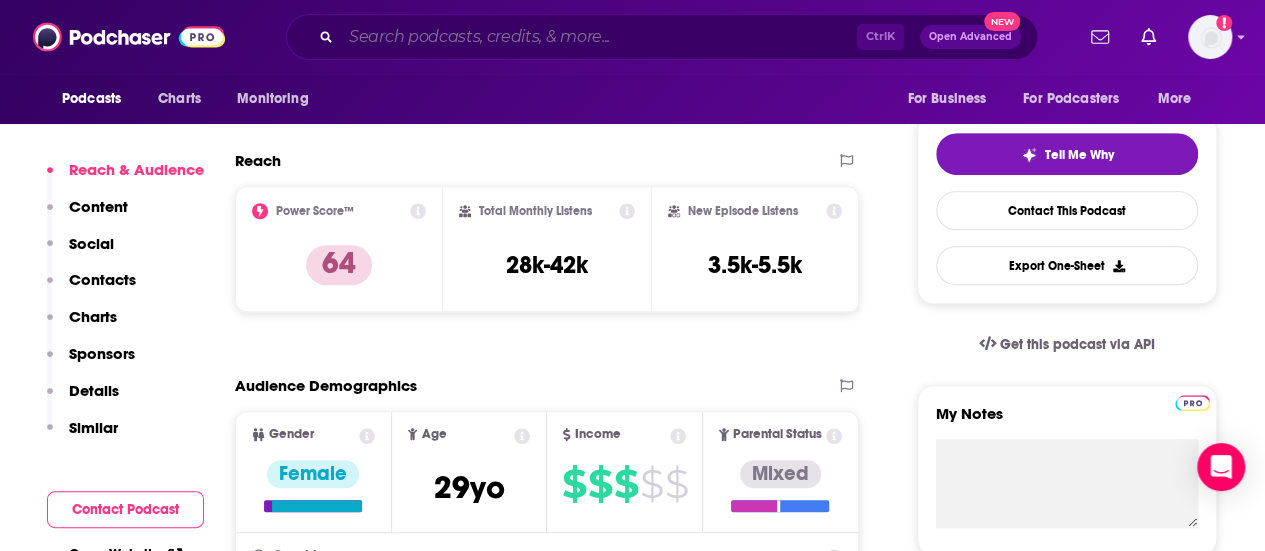 click at bounding box center (599, 37) 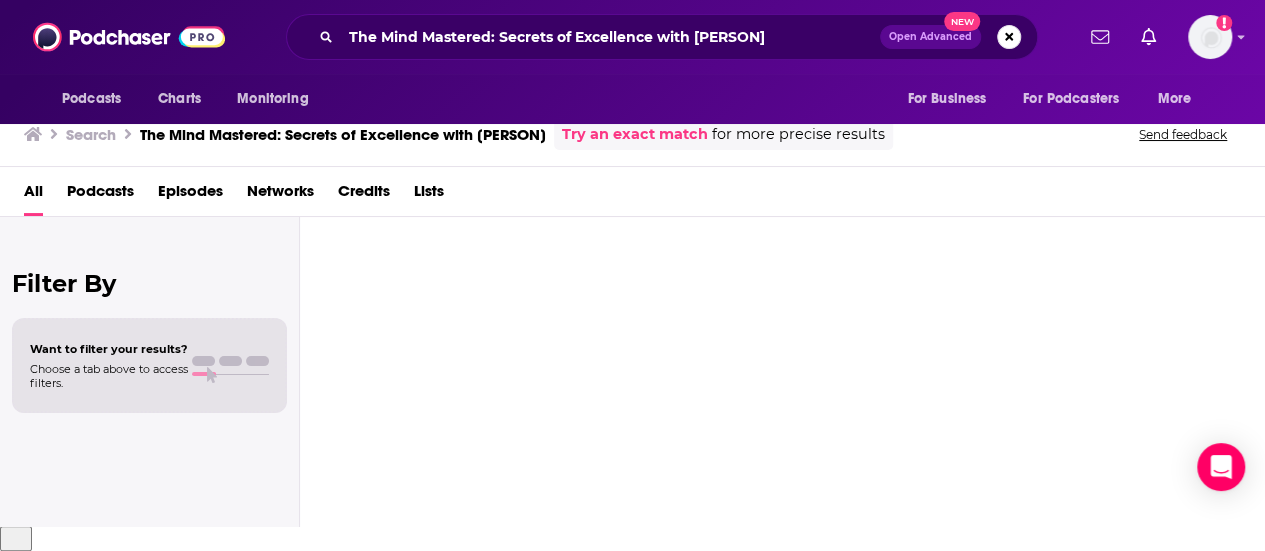 scroll, scrollTop: 0, scrollLeft: 0, axis: both 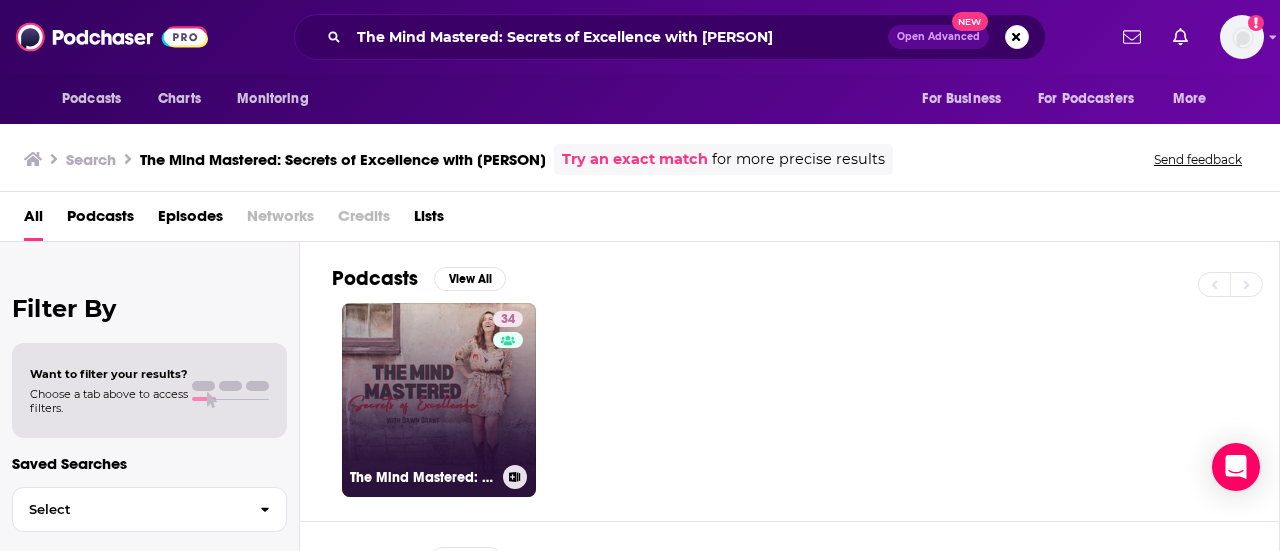 click on "[NUMBER] The Mind Mastered: Secrets of Excellence with [PERSON]" at bounding box center (439, 400) 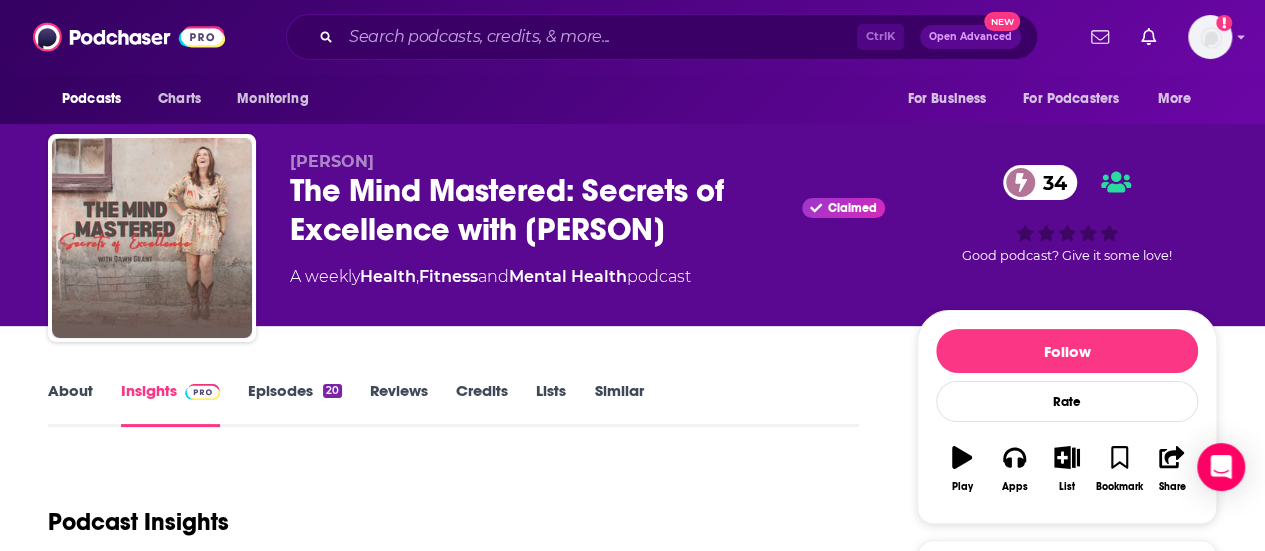 click on "Episodes 20" at bounding box center (295, 404) 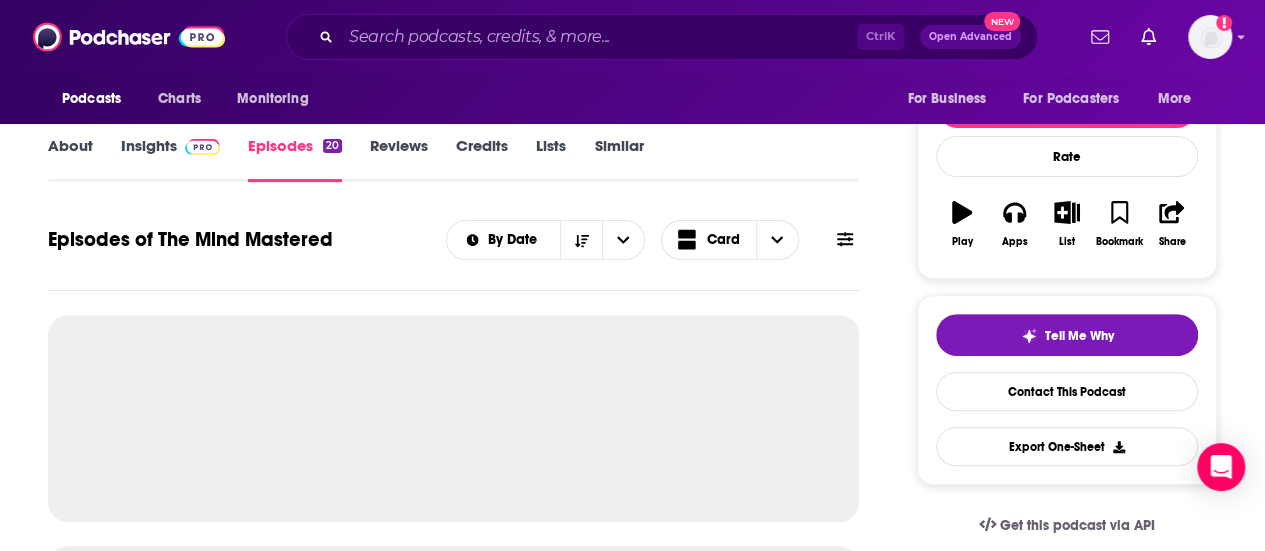 scroll, scrollTop: 246, scrollLeft: 0, axis: vertical 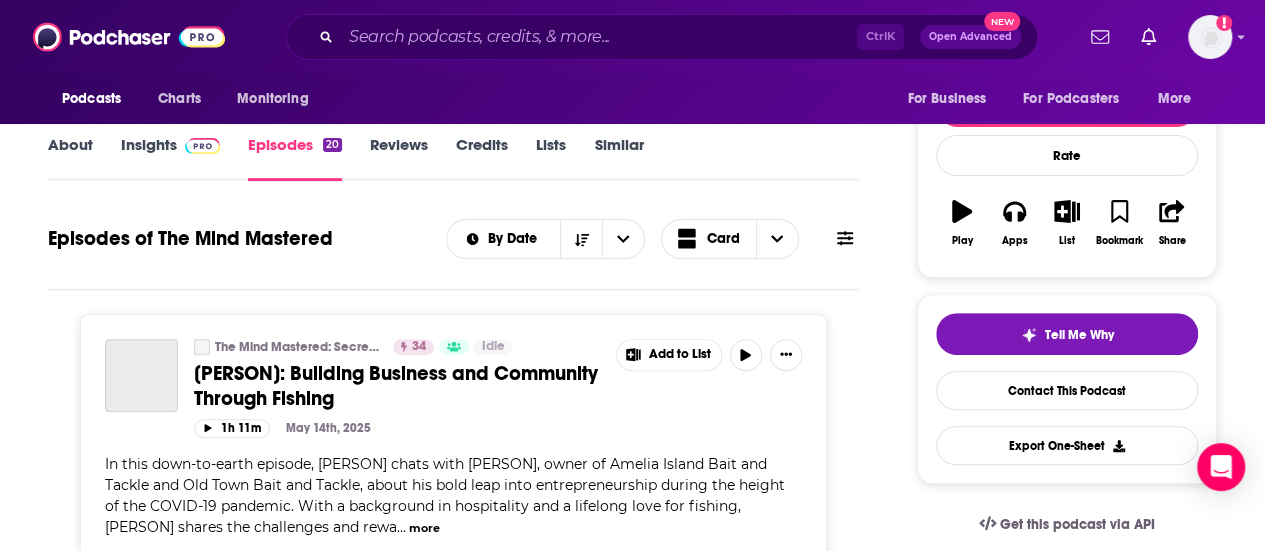 click on "Insights" at bounding box center [170, 158] 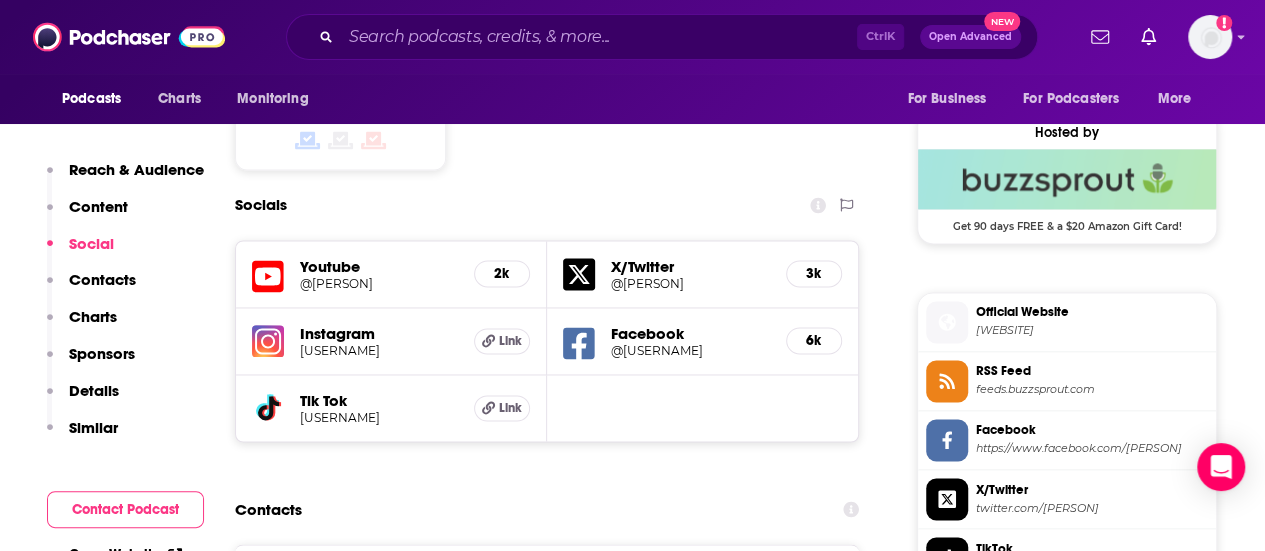 scroll, scrollTop: 1429, scrollLeft: 0, axis: vertical 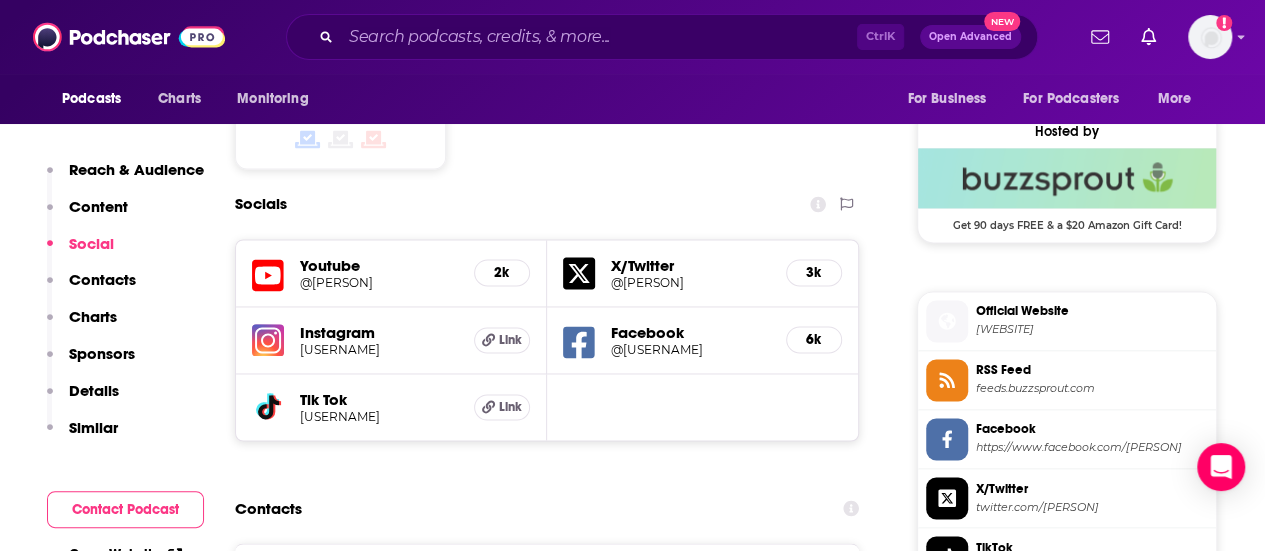 click on "Instagram" at bounding box center (379, 332) 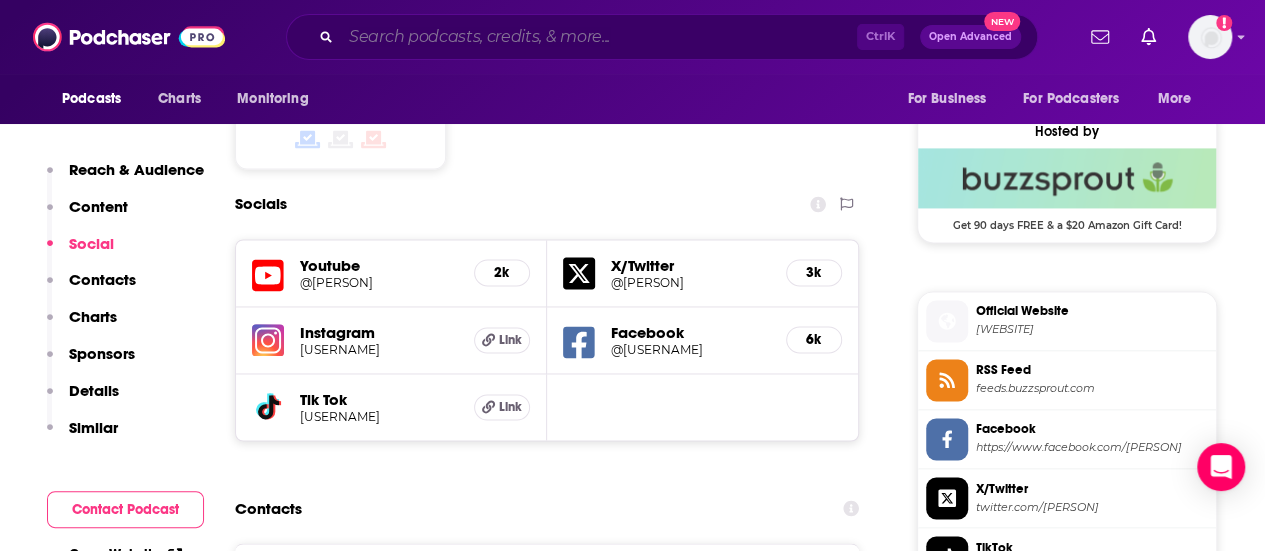 click at bounding box center (599, 37) 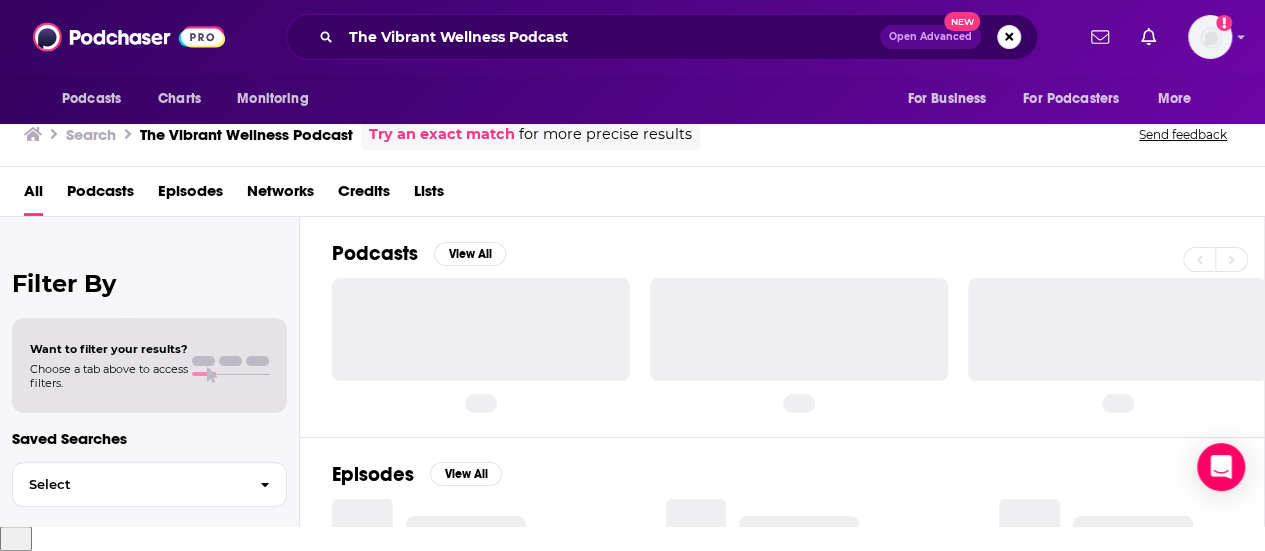 scroll, scrollTop: 0, scrollLeft: 0, axis: both 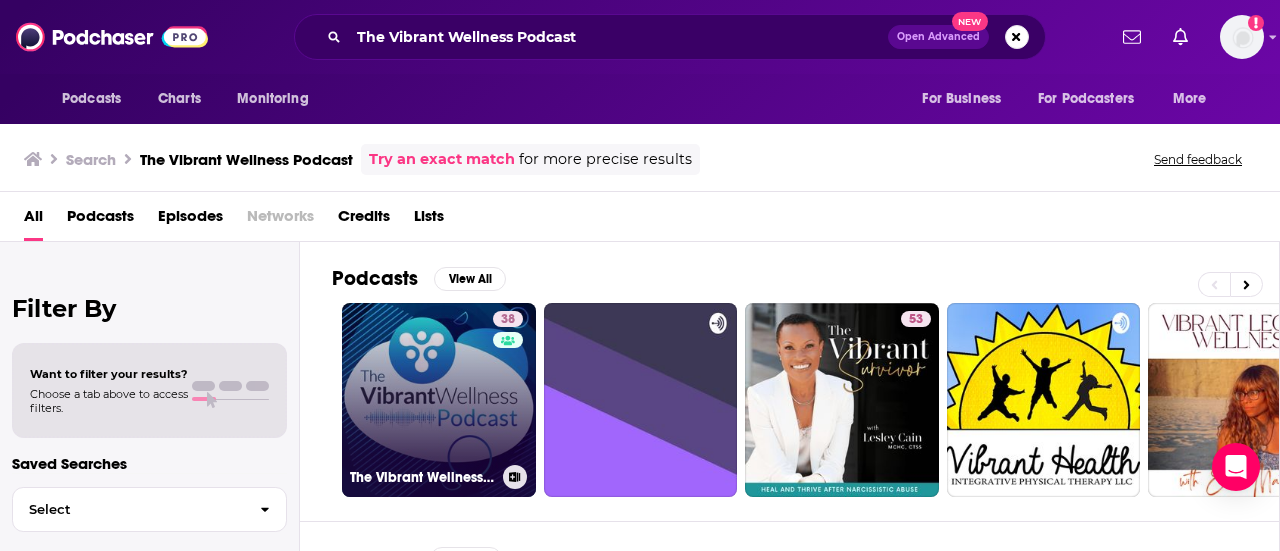 click on "[NUMBER] The Vibrant Wellness Podcast" at bounding box center [439, 400] 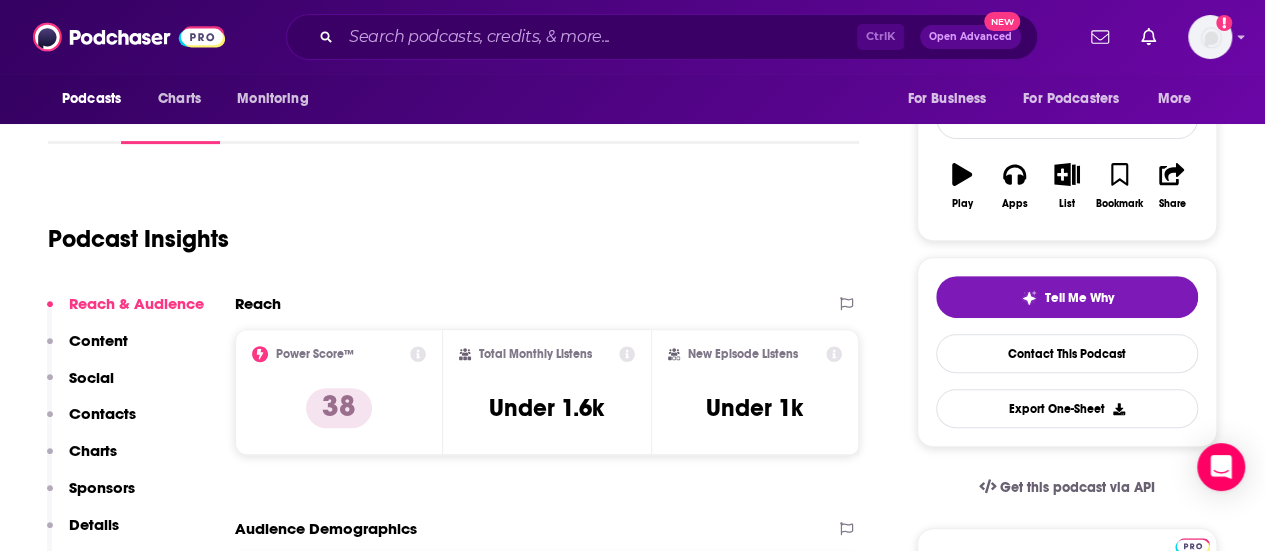scroll, scrollTop: 0, scrollLeft: 0, axis: both 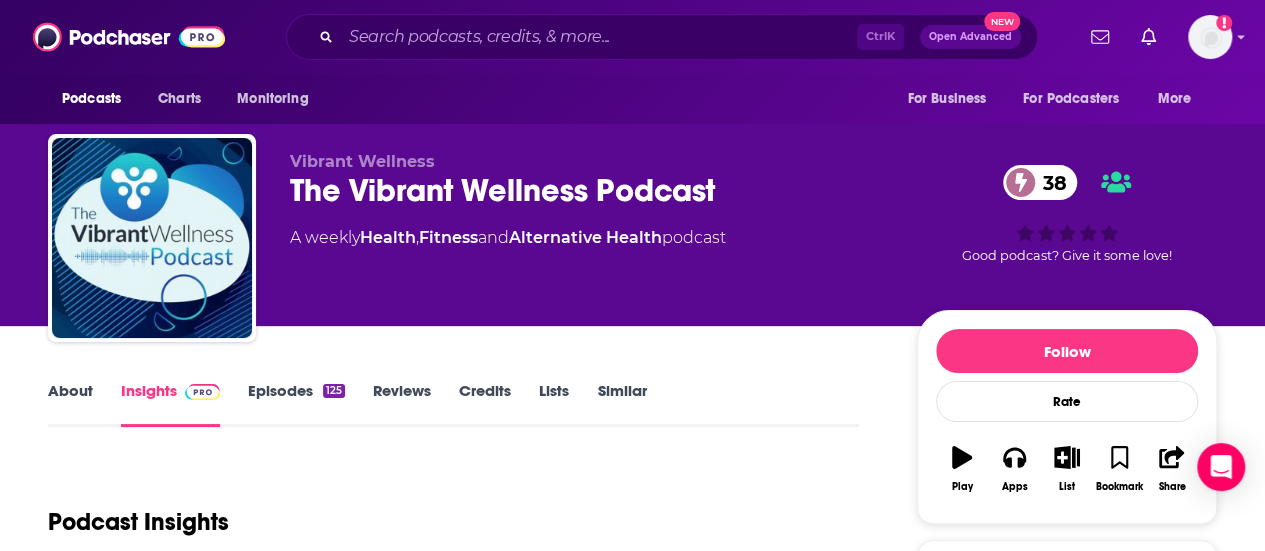 click on "About" at bounding box center [70, 404] 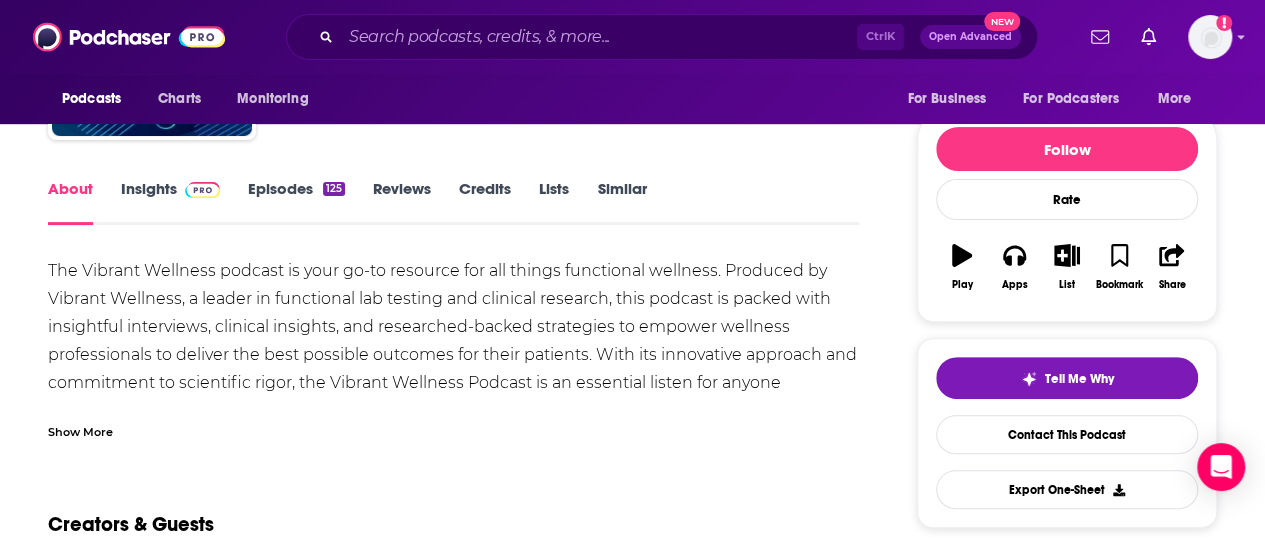 scroll, scrollTop: 201, scrollLeft: 0, axis: vertical 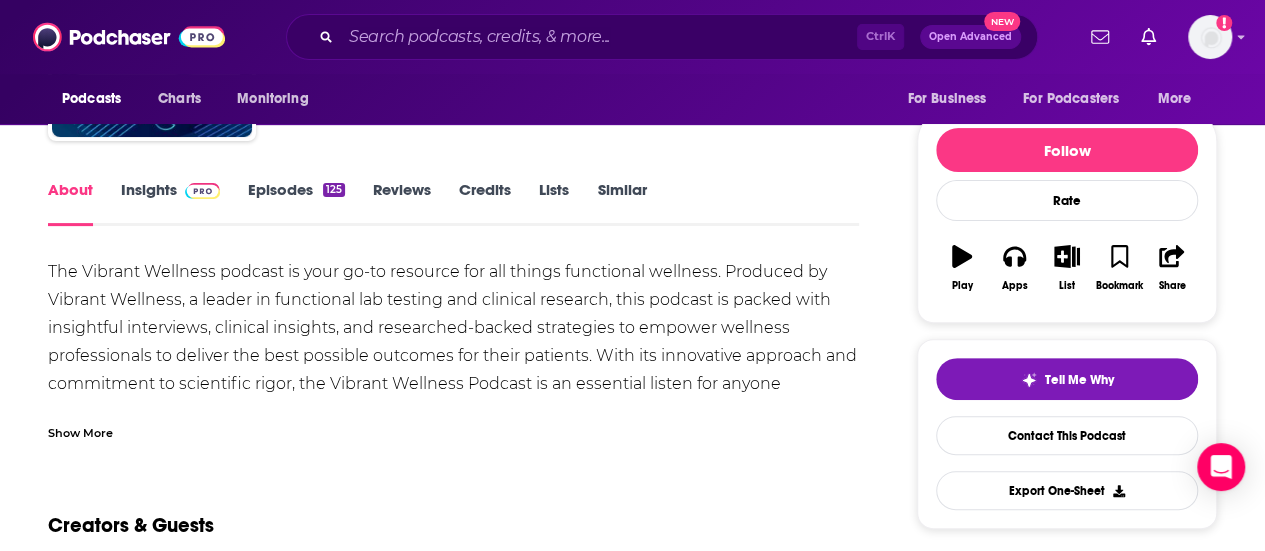 click on "Show More" at bounding box center (80, 431) 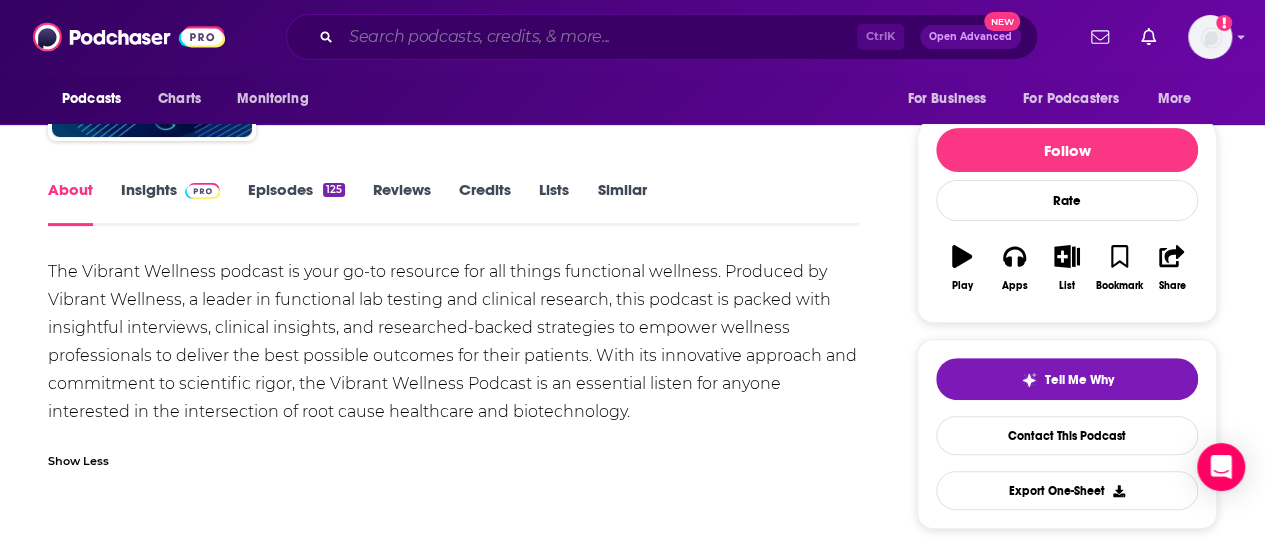 click at bounding box center [599, 37] 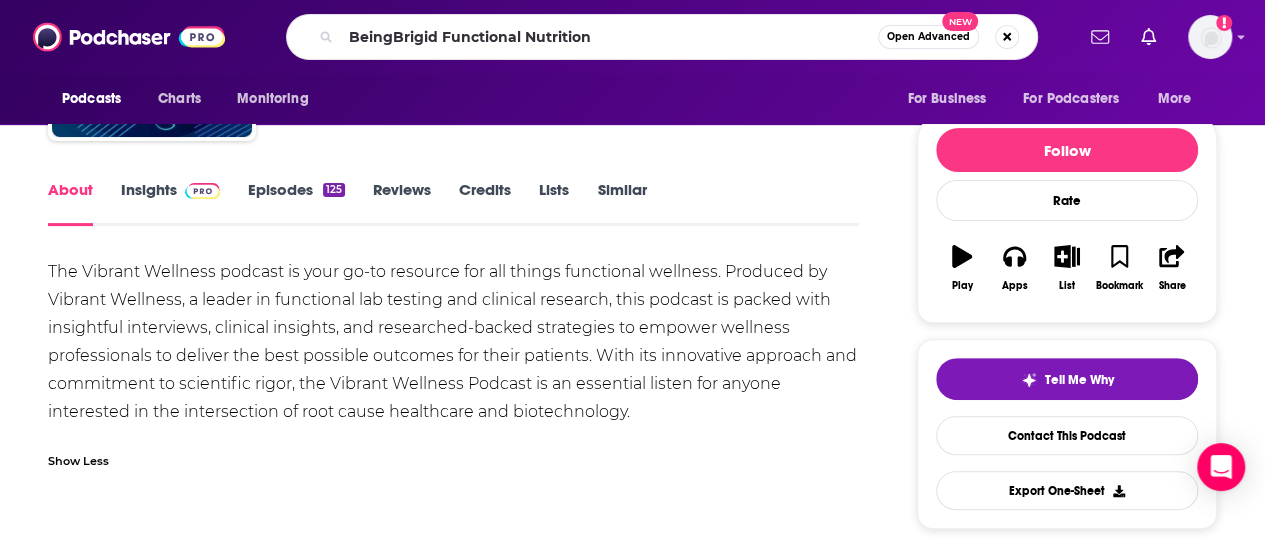 scroll, scrollTop: 0, scrollLeft: 0, axis: both 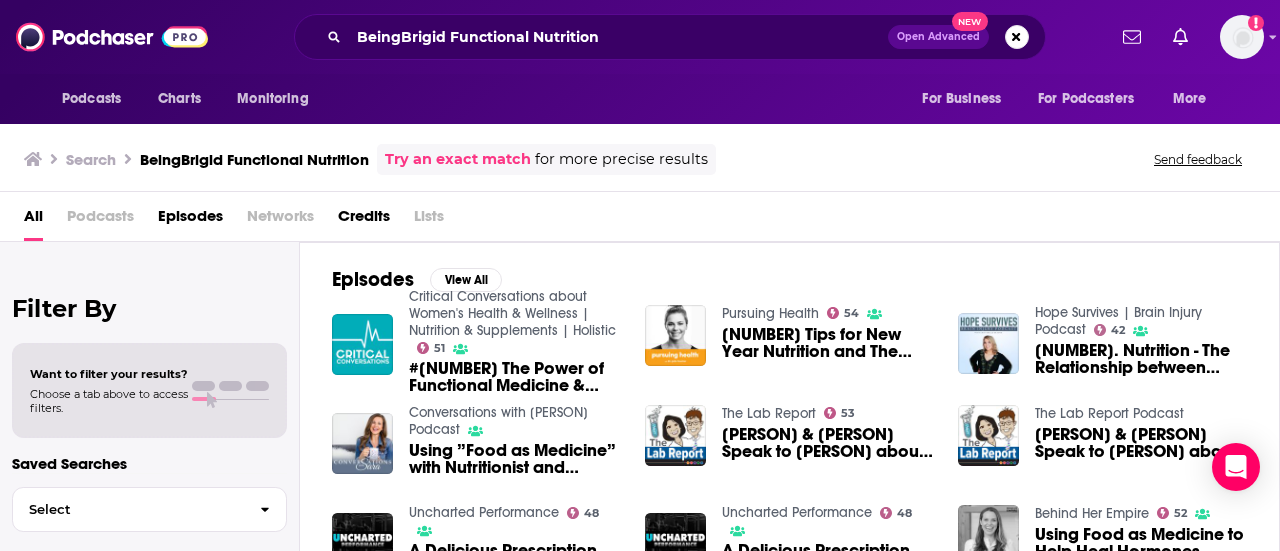 click on "Filter By" at bounding box center [149, 308] 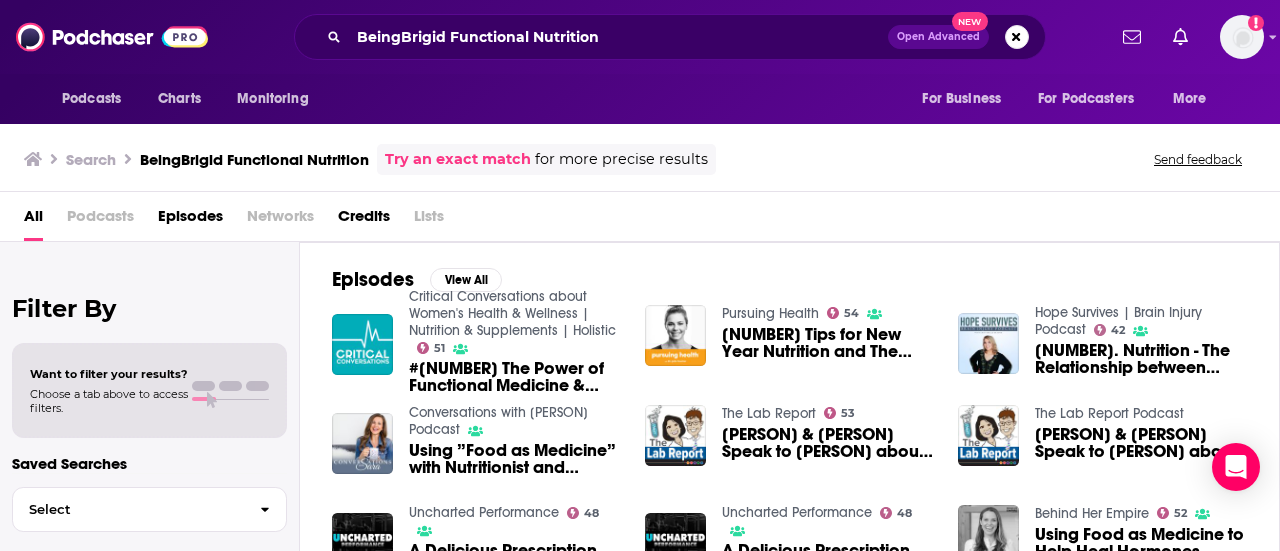 click on "Try an exact match" at bounding box center (458, 159) 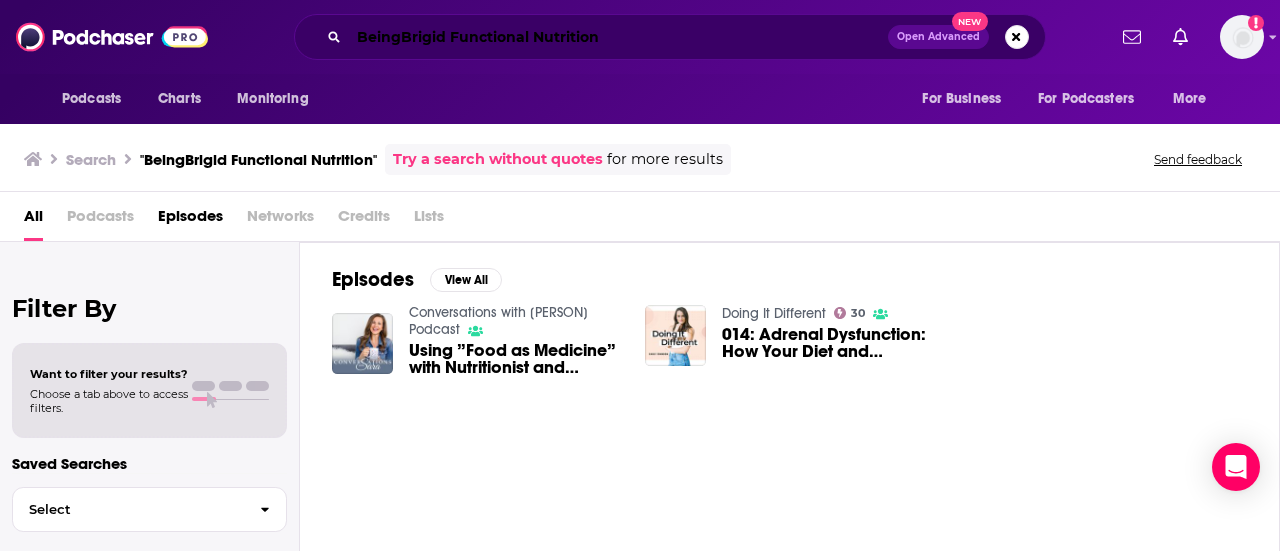click on "BeingBrigid Functional Nutrition" at bounding box center (618, 37) 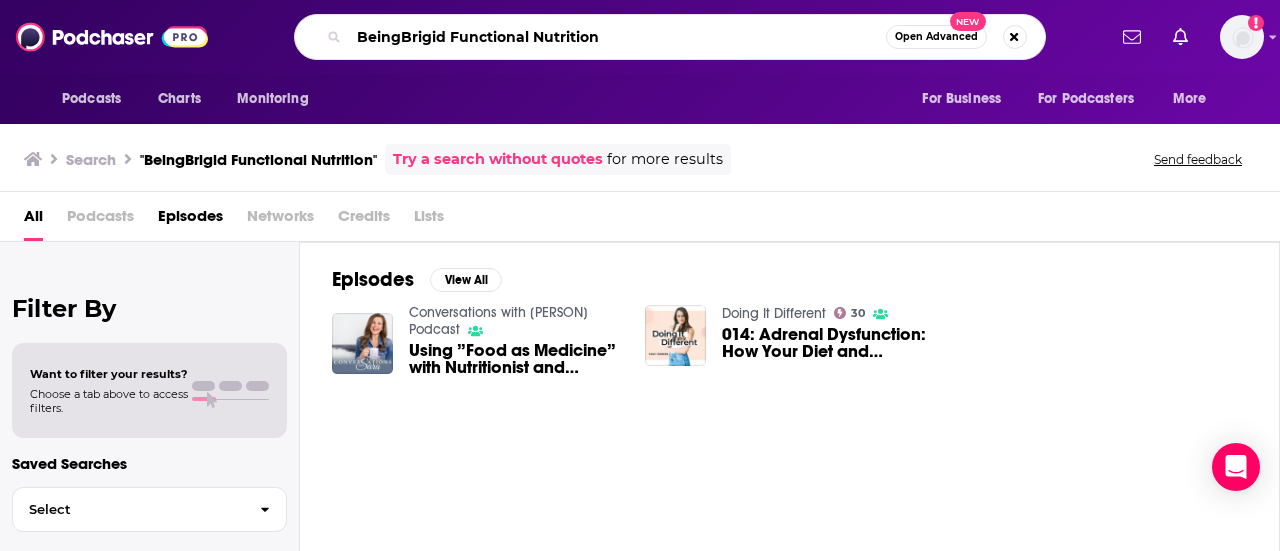 click on "BeingBrigid Functional Nutrition" at bounding box center [617, 37] 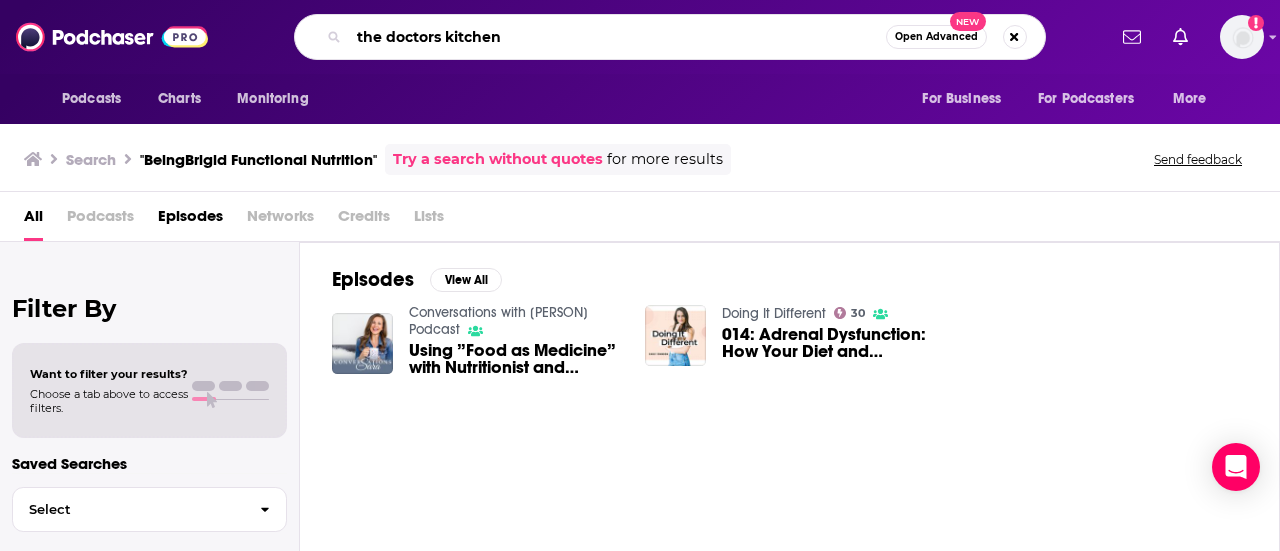 type on "the doctors kitchen" 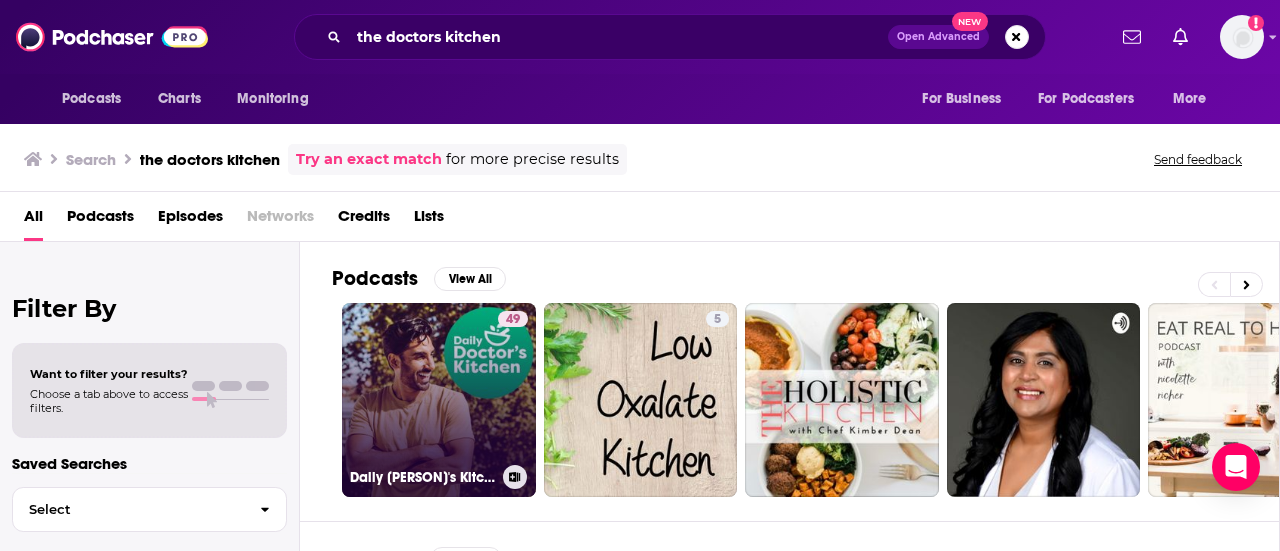 click on "[NUMBER] Daily [PERSON]'s Kitchen" at bounding box center [439, 400] 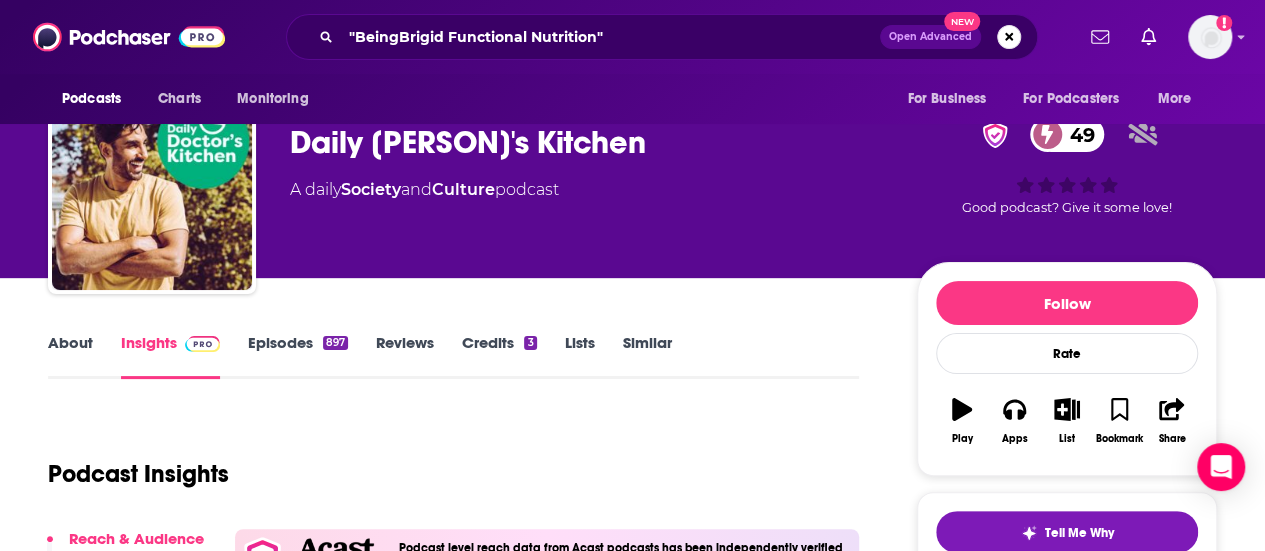 scroll, scrollTop: 132, scrollLeft: 0, axis: vertical 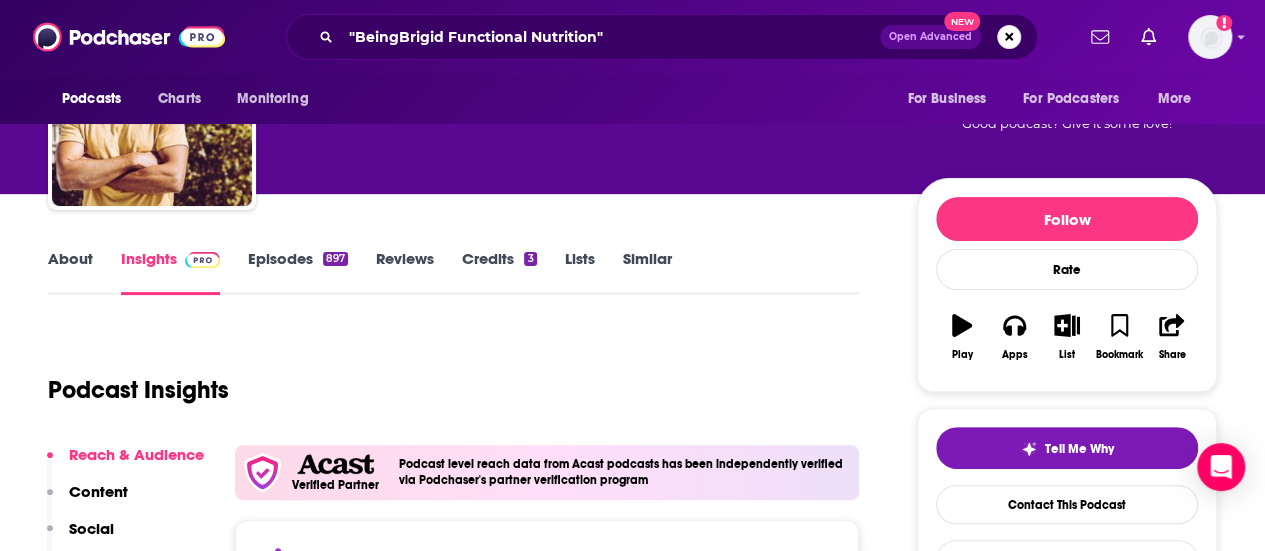 click on "About" at bounding box center (70, 272) 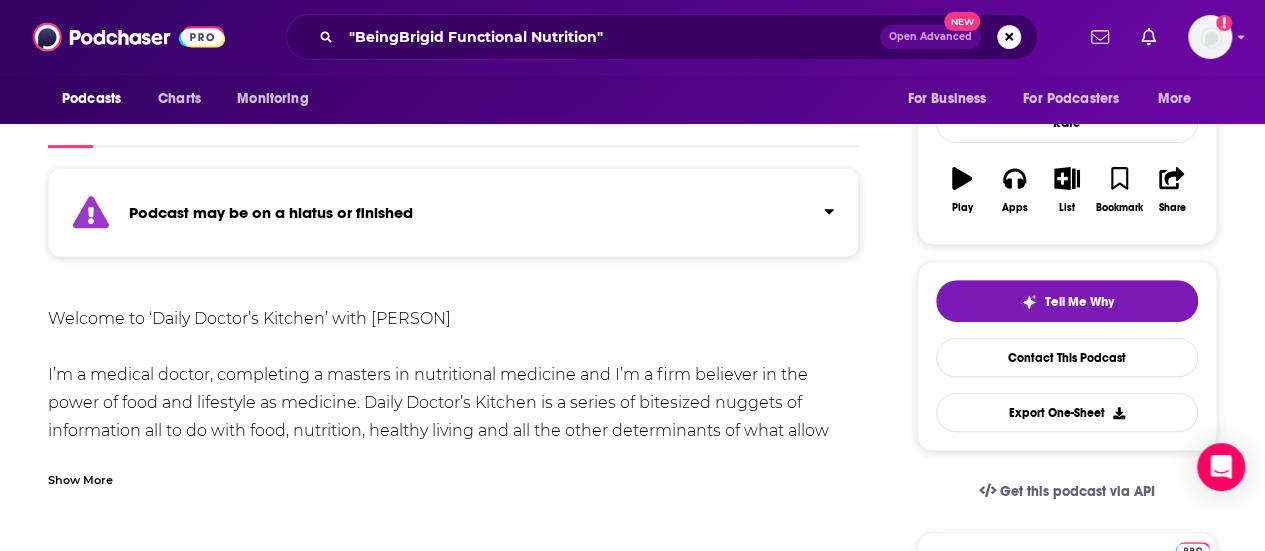 scroll, scrollTop: 103, scrollLeft: 0, axis: vertical 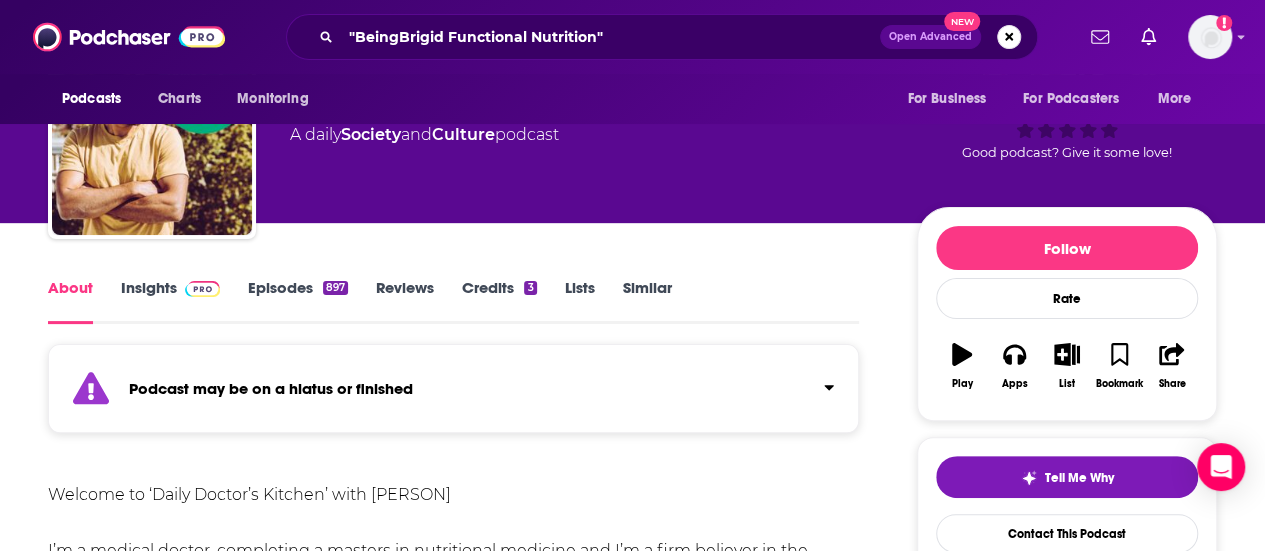click on "Insights" at bounding box center (170, 301) 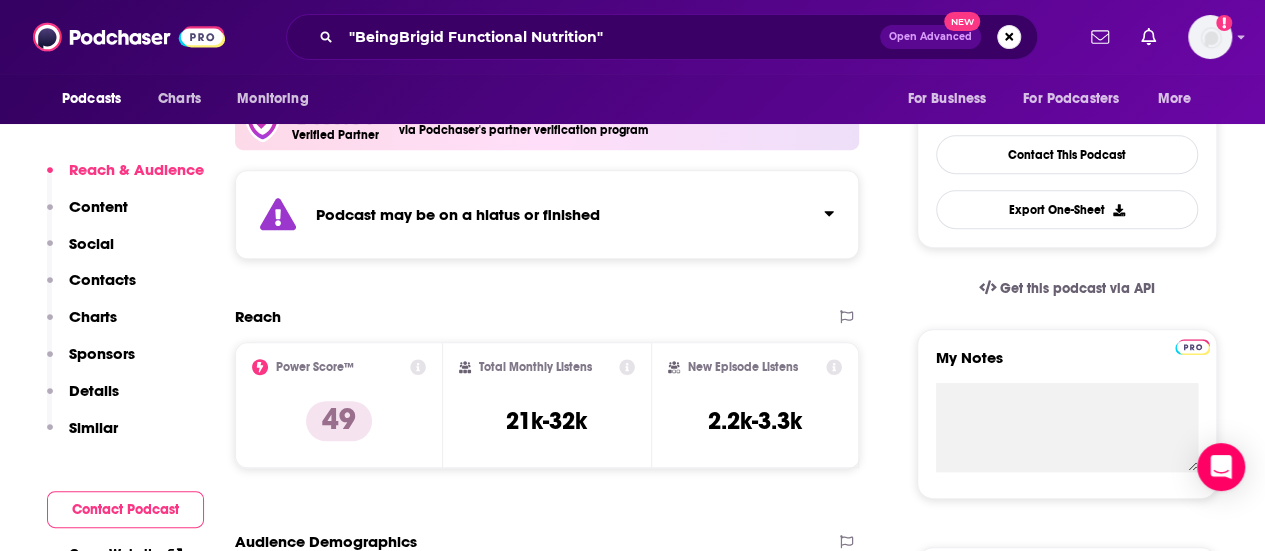 scroll, scrollTop: 518, scrollLeft: 0, axis: vertical 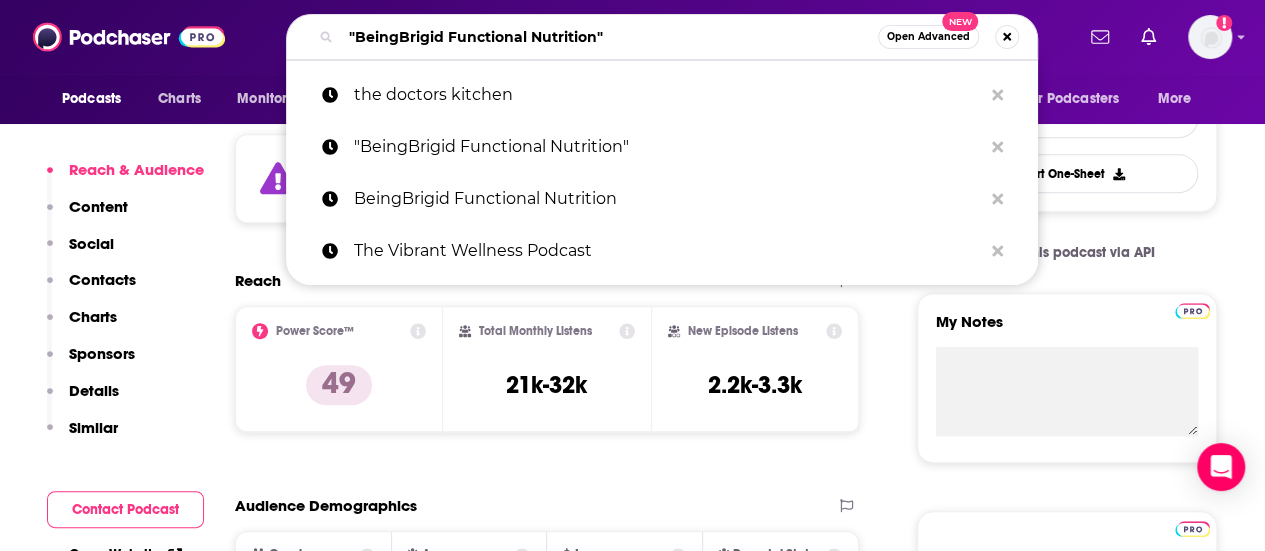 click on ""BeingBrigid Functional Nutrition"" at bounding box center (609, 37) 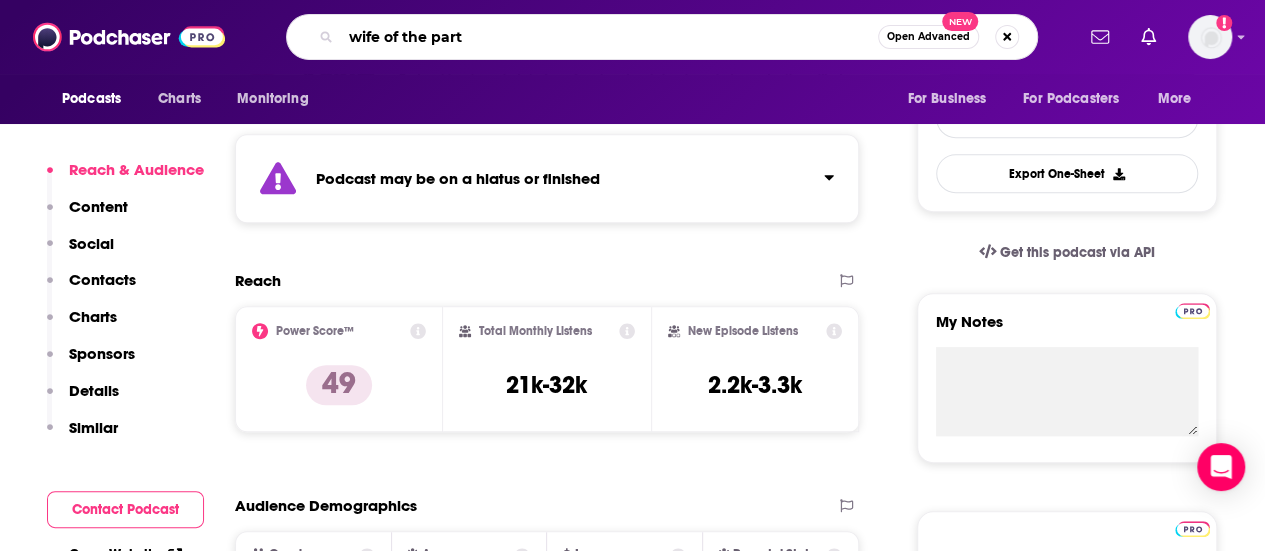 type on "wife of the party" 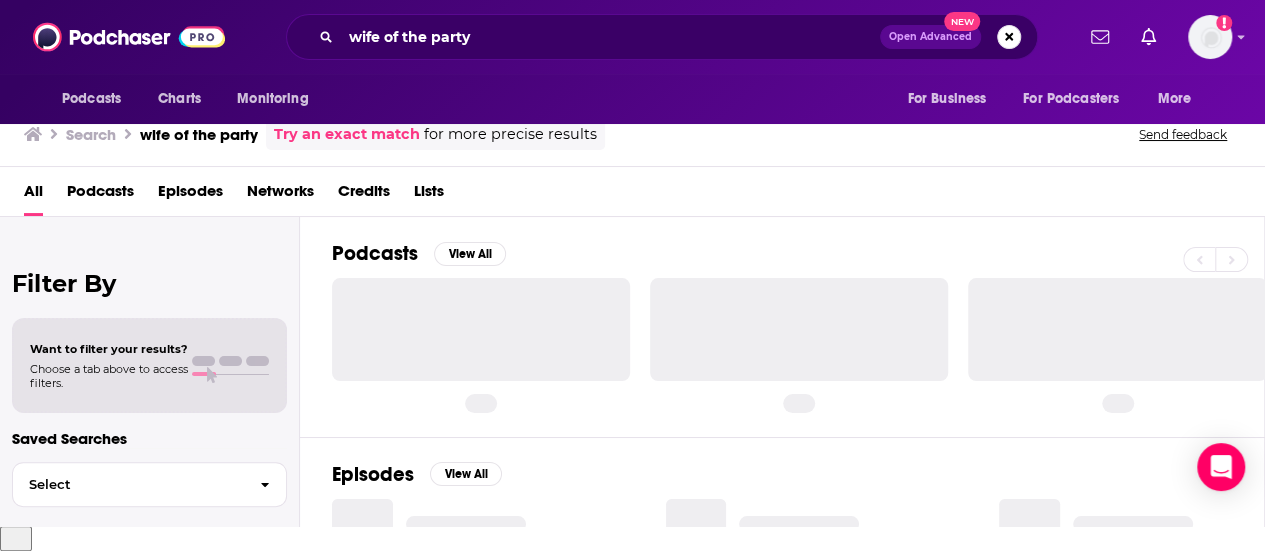 scroll, scrollTop: 0, scrollLeft: 0, axis: both 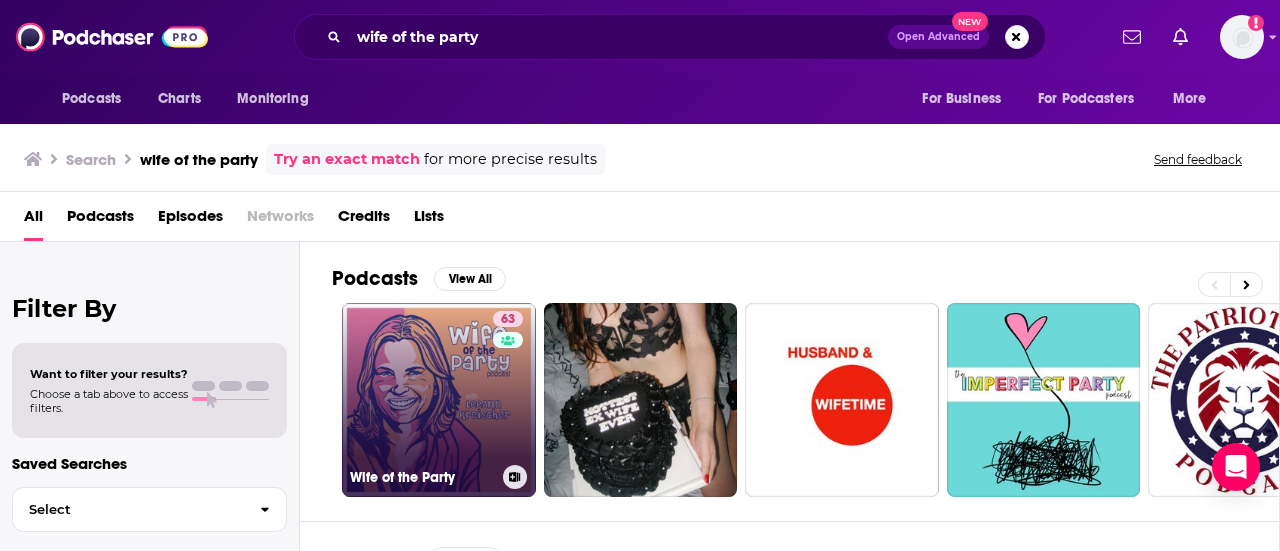 click on "#[NUMBER] Wife of the Party" at bounding box center [439, 400] 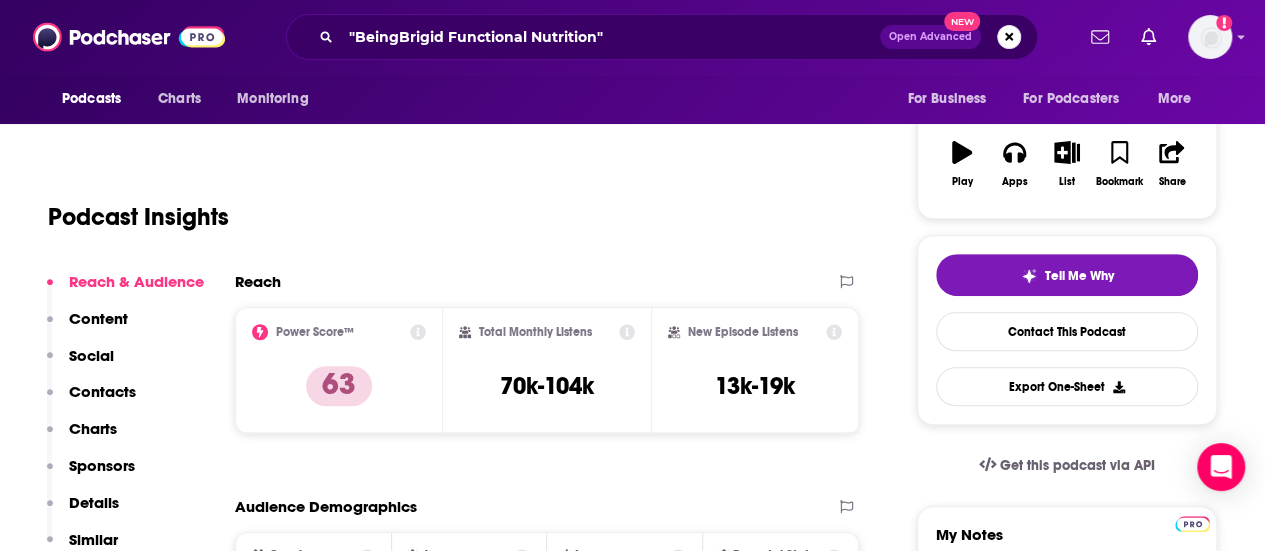 scroll, scrollTop: 345, scrollLeft: 0, axis: vertical 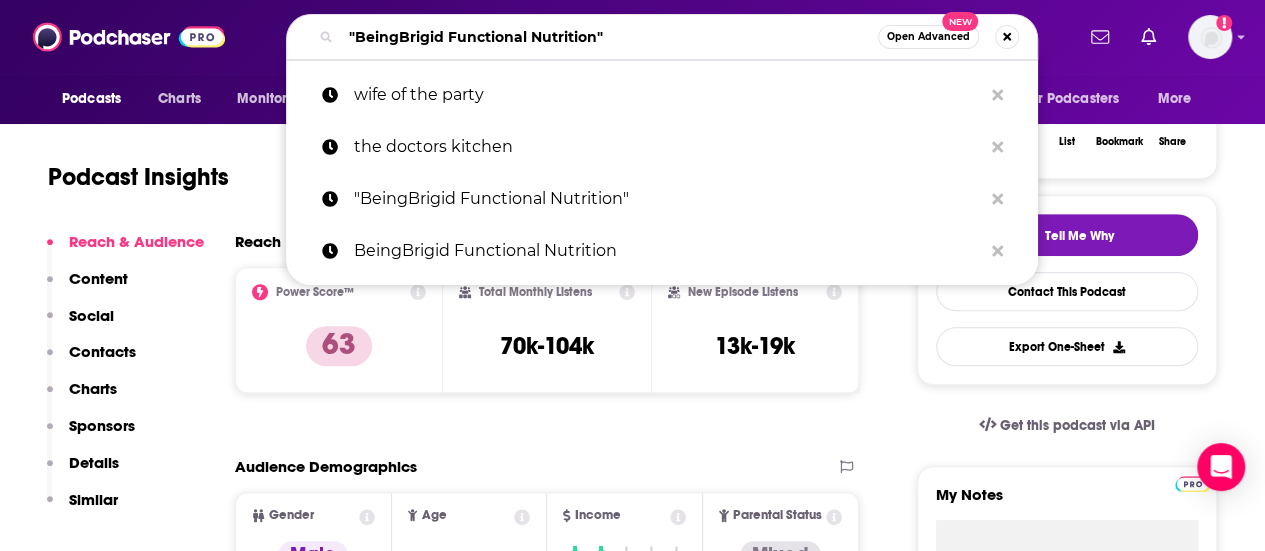 click on ""BeingBrigid Functional Nutrition"" at bounding box center (609, 37) 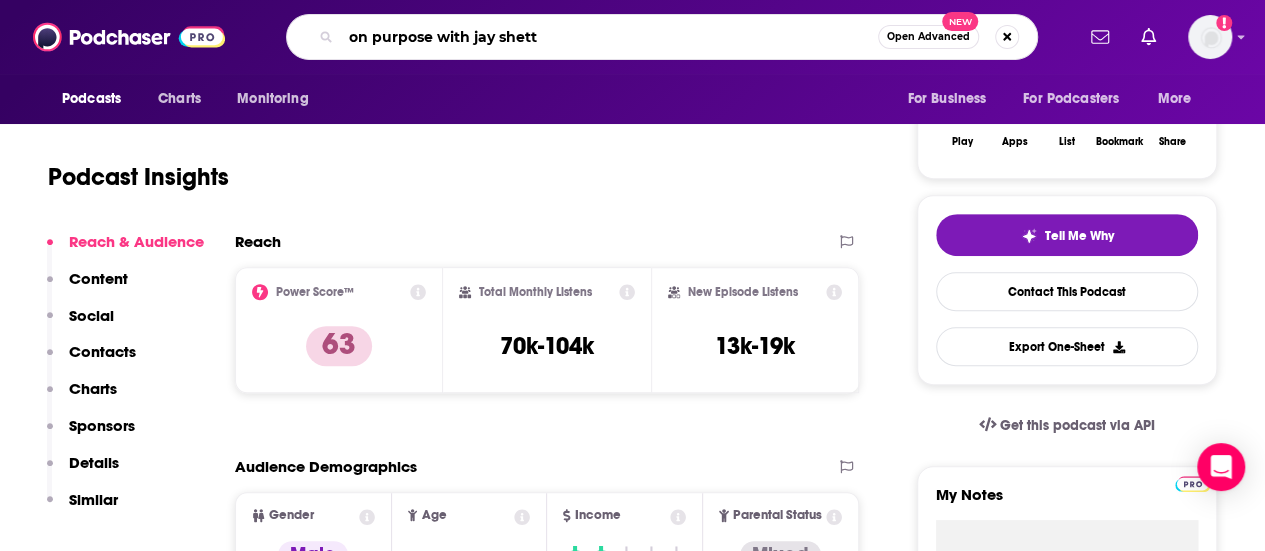 type on "on purpose with [PERSON]" 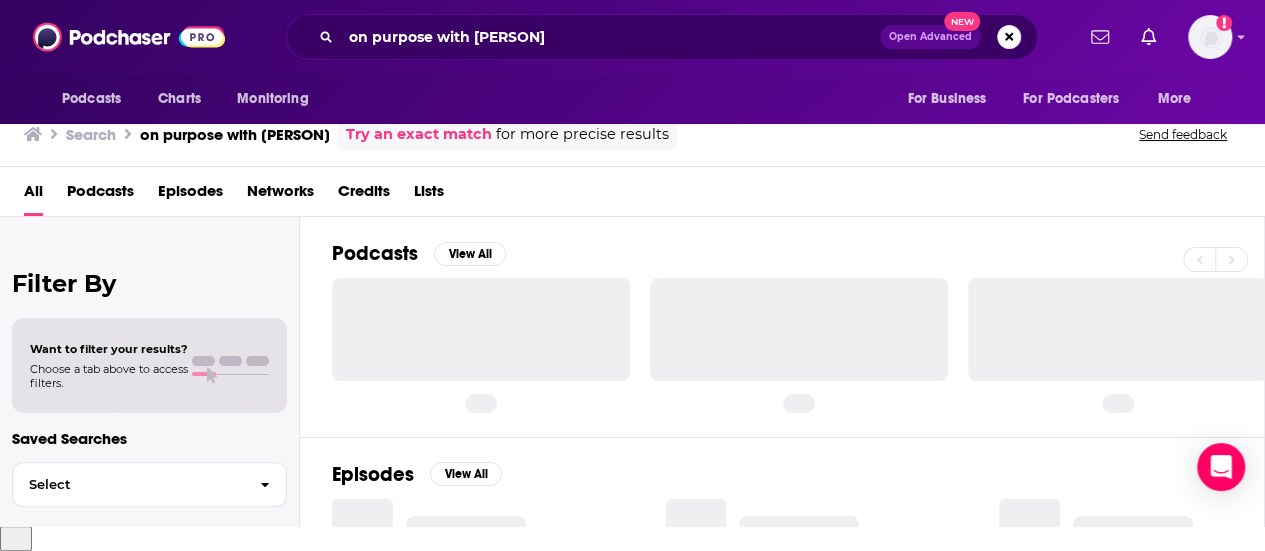 scroll, scrollTop: 0, scrollLeft: 0, axis: both 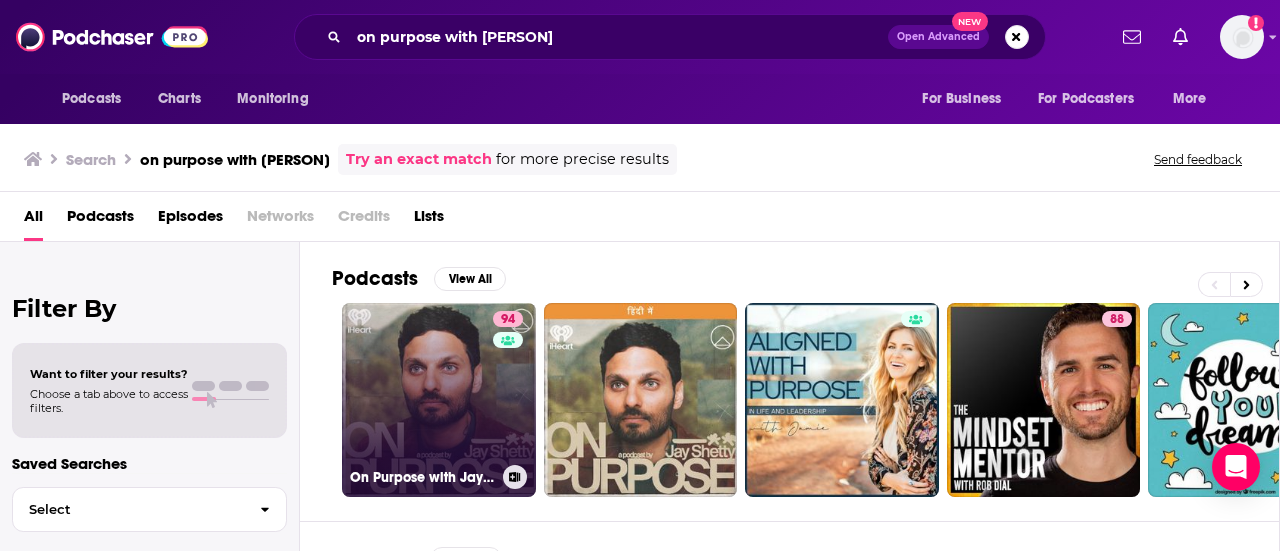 click on "94 On Purpose with Jay Shetty" at bounding box center [439, 400] 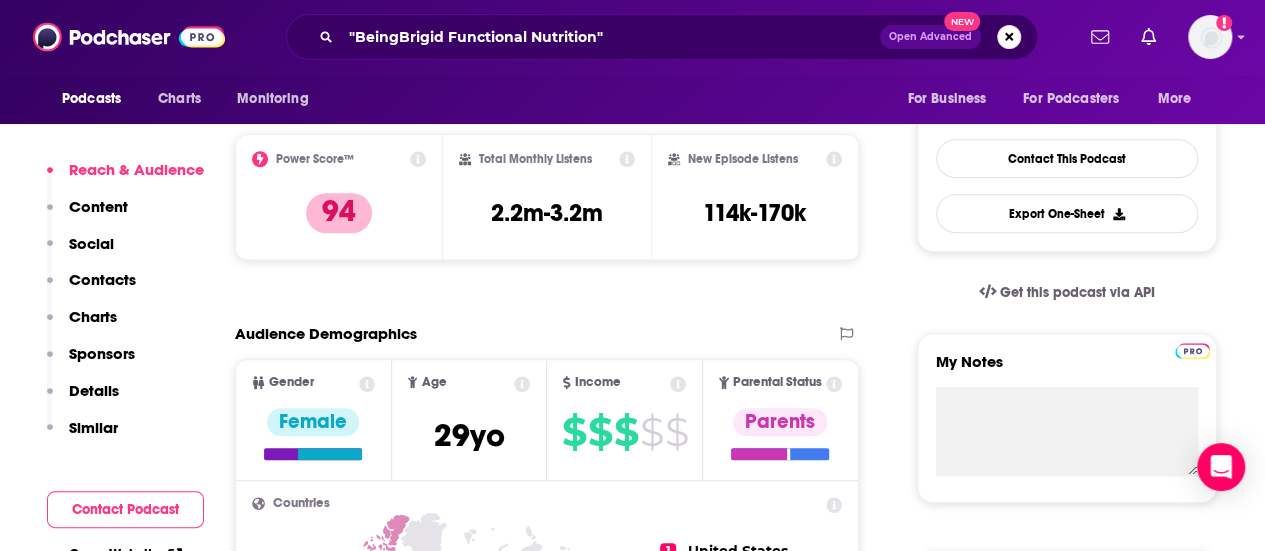 scroll, scrollTop: 480, scrollLeft: 0, axis: vertical 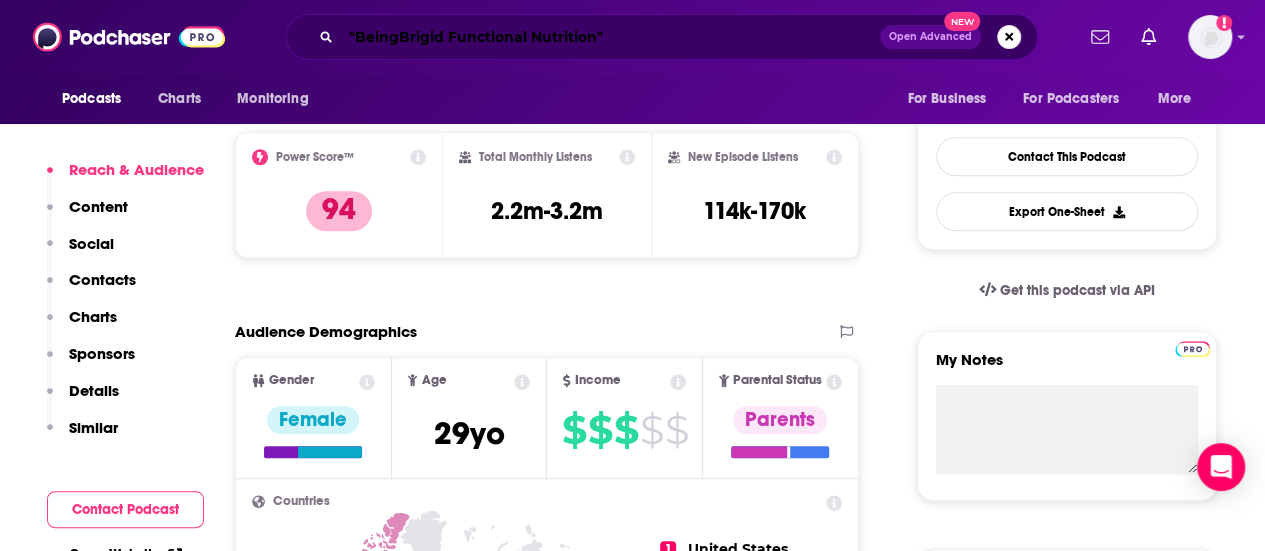 click on ""BeingBrigid Functional Nutrition"" at bounding box center (610, 37) 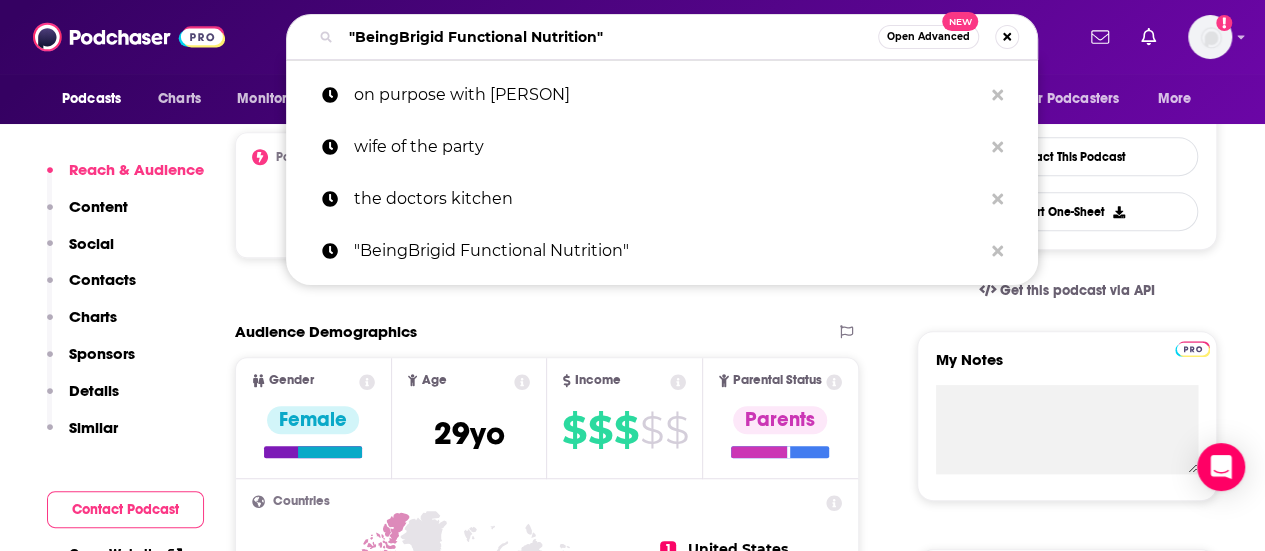 click on ""BeingBrigid Functional Nutrition"" at bounding box center [609, 37] 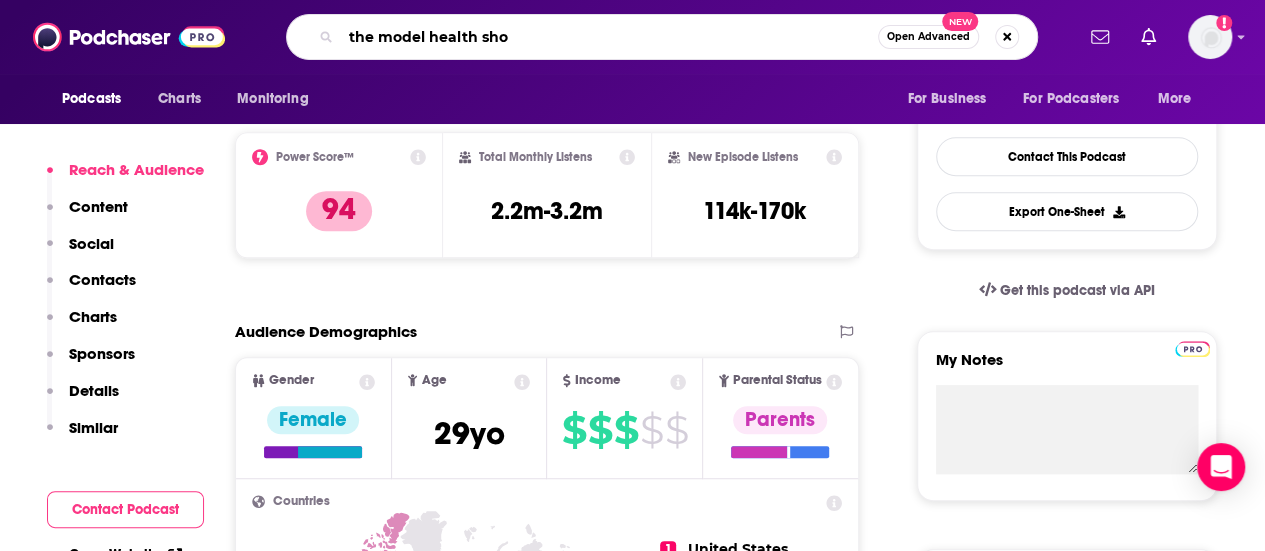 type on "the model health show" 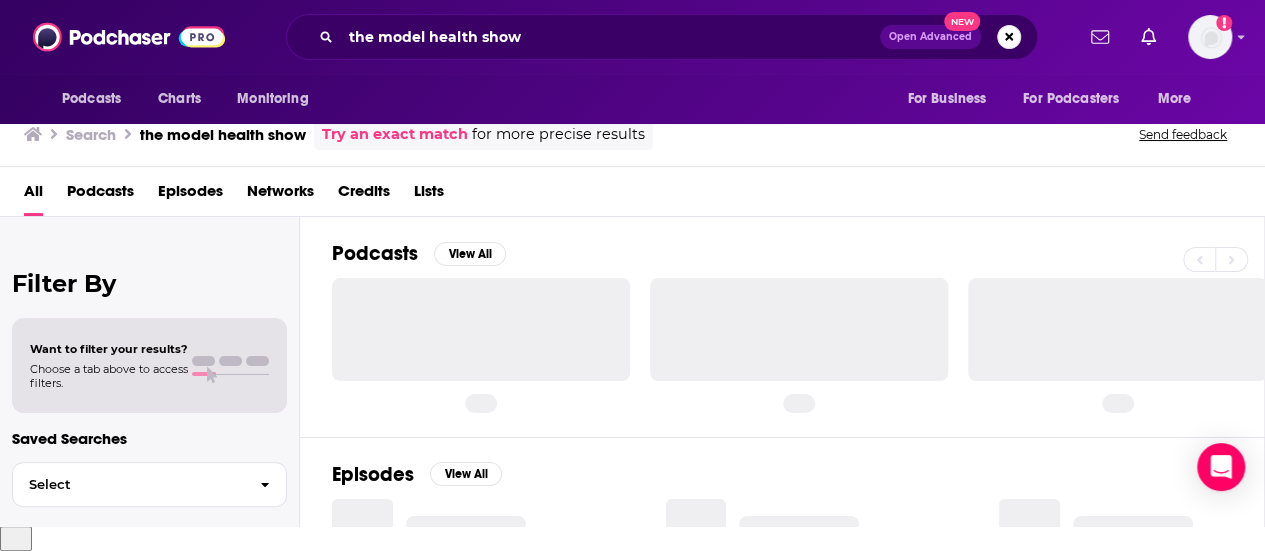 scroll, scrollTop: 0, scrollLeft: 0, axis: both 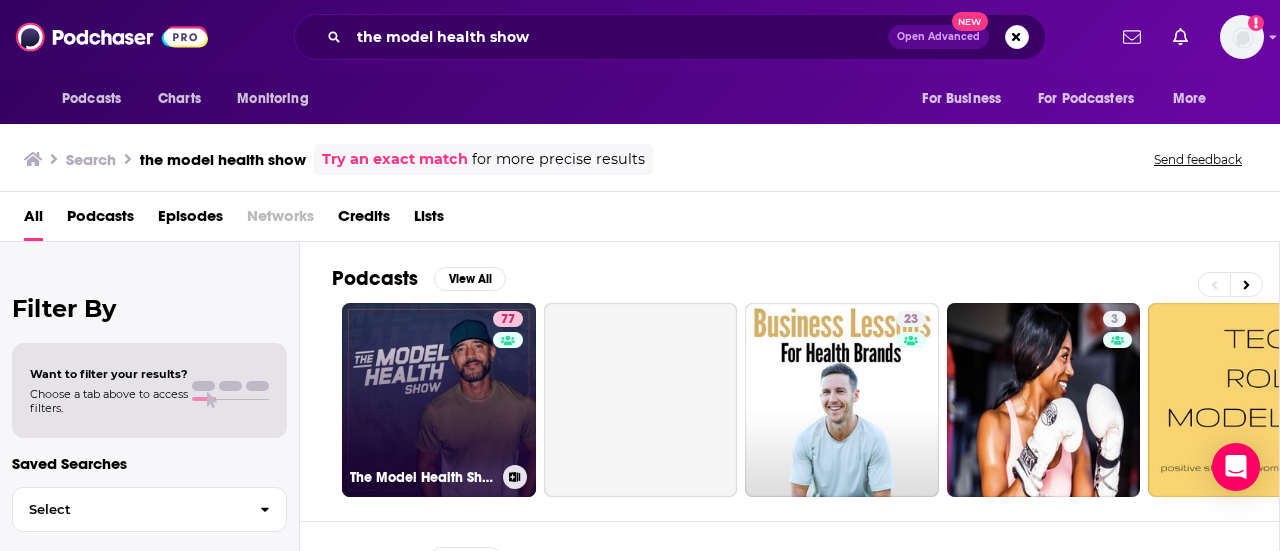 click on "77 The Model Health Show" at bounding box center [439, 400] 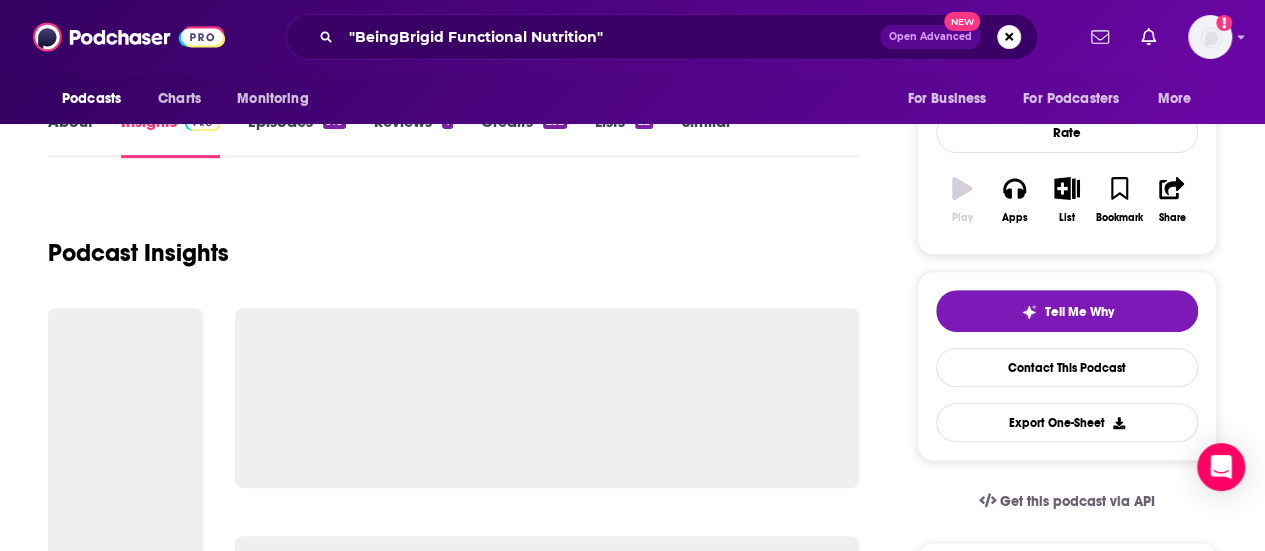 scroll, scrollTop: 280, scrollLeft: 0, axis: vertical 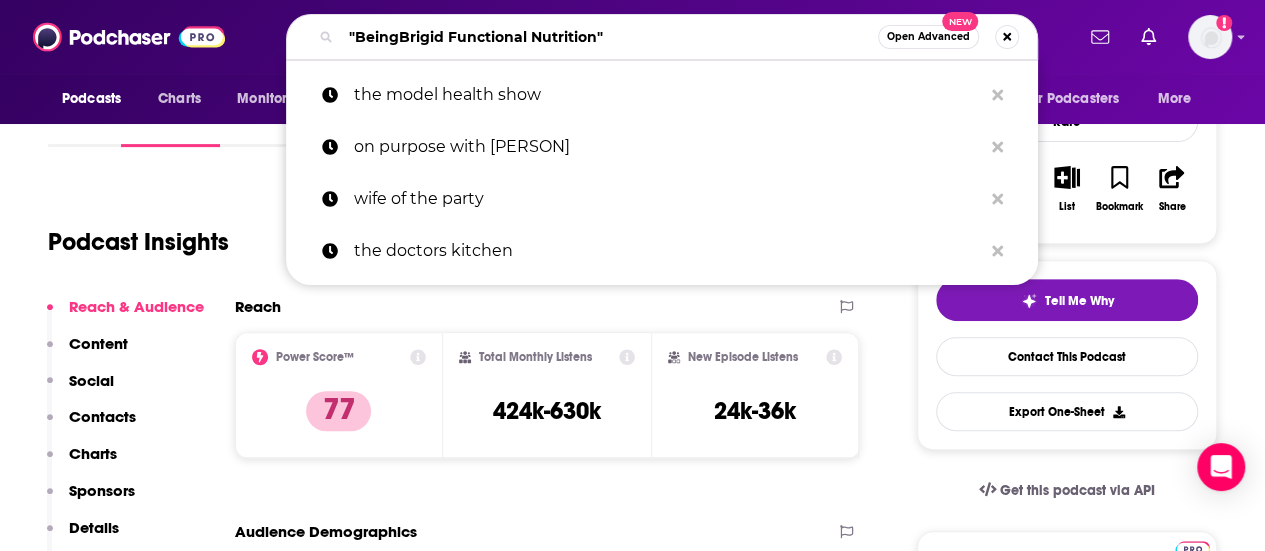 click on ""BeingBrigid Functional Nutrition"" at bounding box center (609, 37) 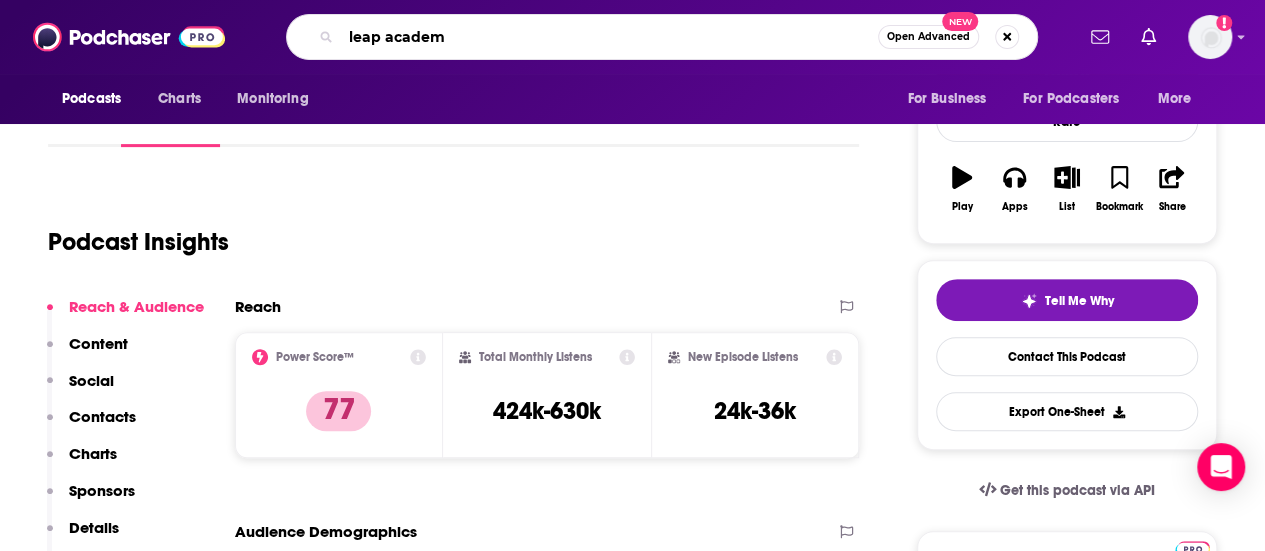 type on "leap academy" 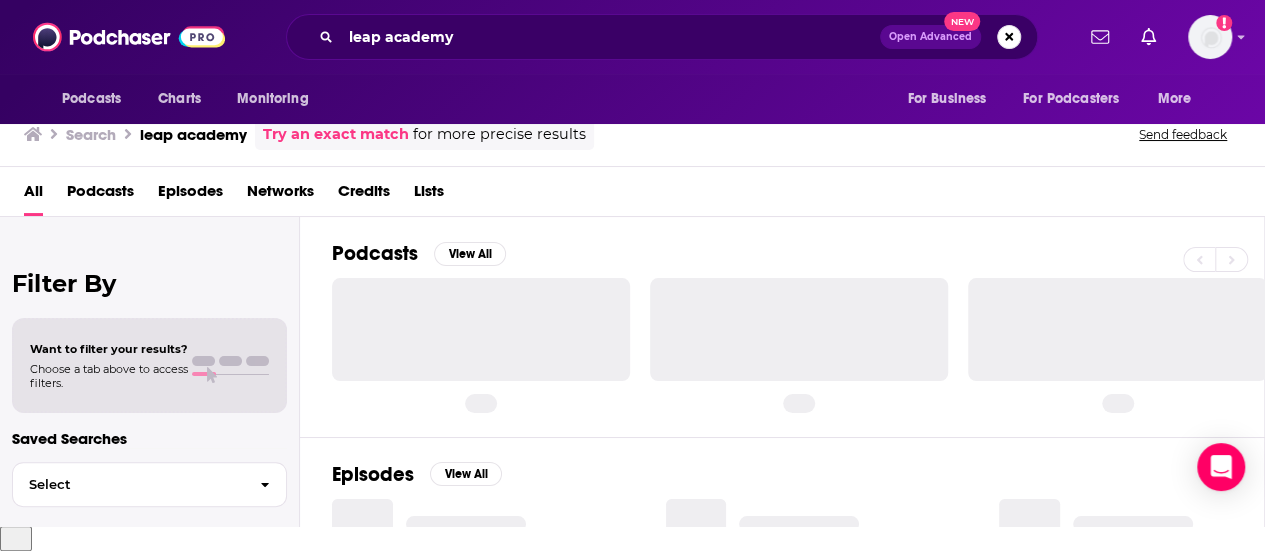 scroll, scrollTop: 0, scrollLeft: 0, axis: both 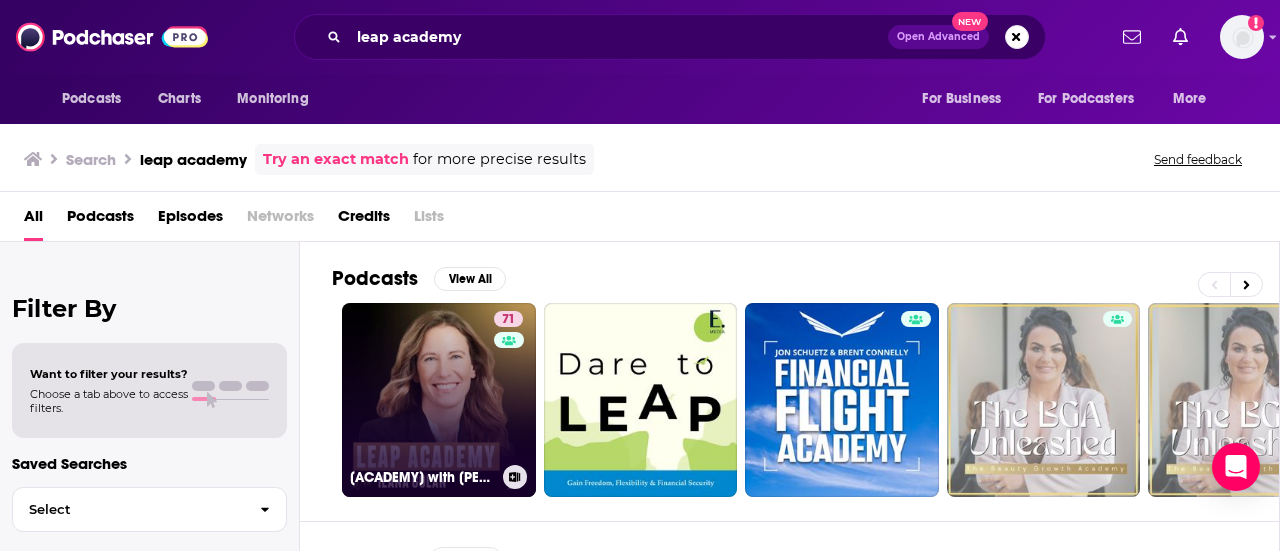 click on "[NUMBER] Leap Academy with [PERSON]" at bounding box center (439, 400) 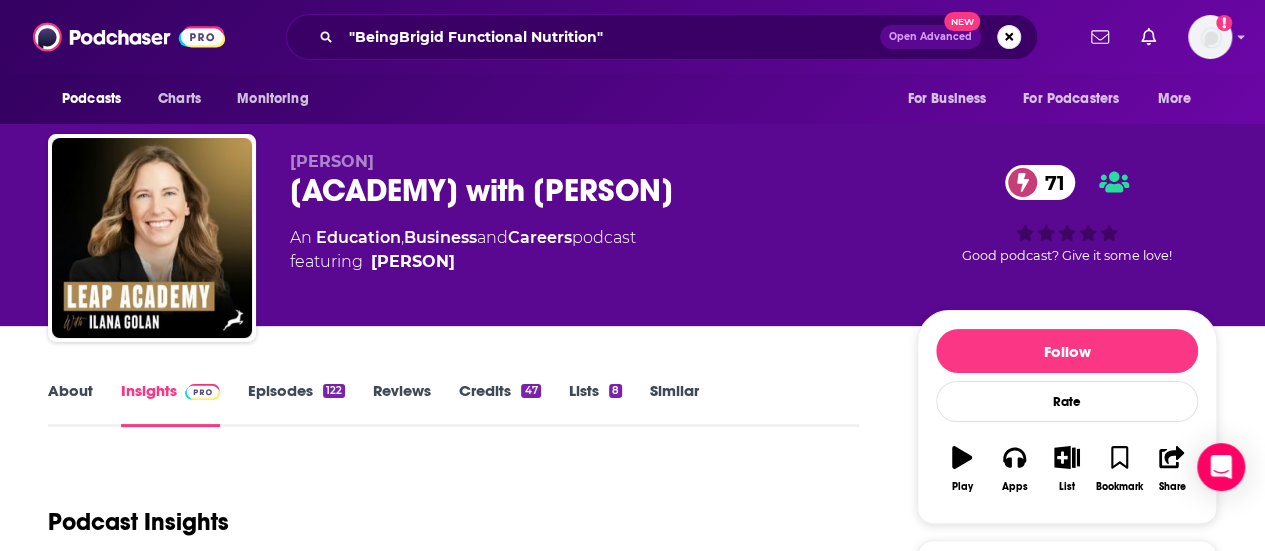 scroll, scrollTop: 369, scrollLeft: 0, axis: vertical 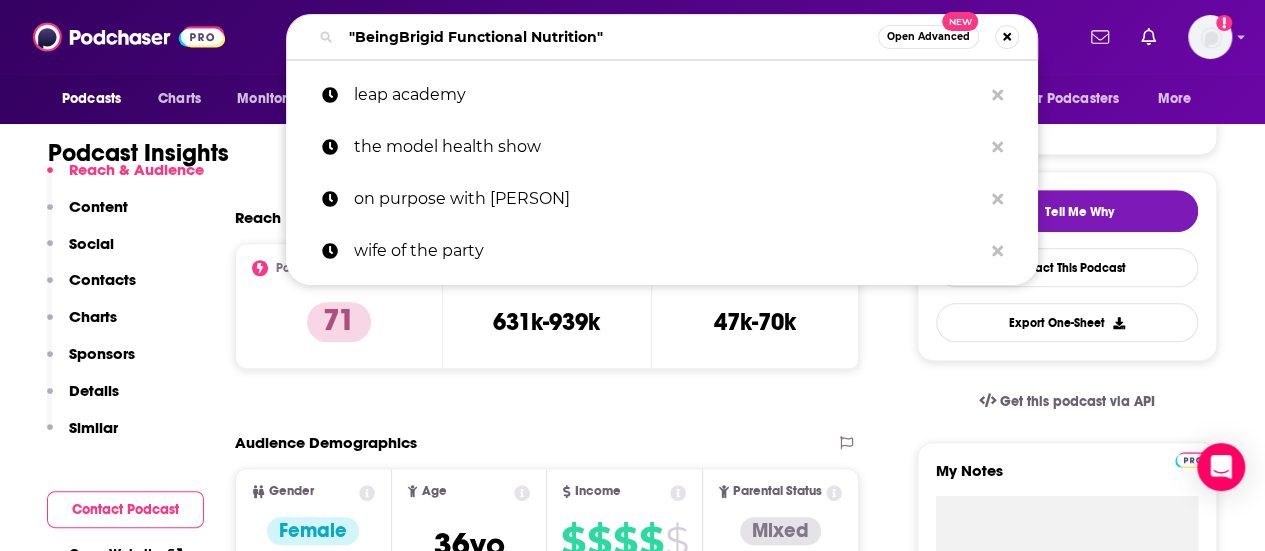 click on ""BeingBrigid Functional Nutrition"" at bounding box center [609, 37] 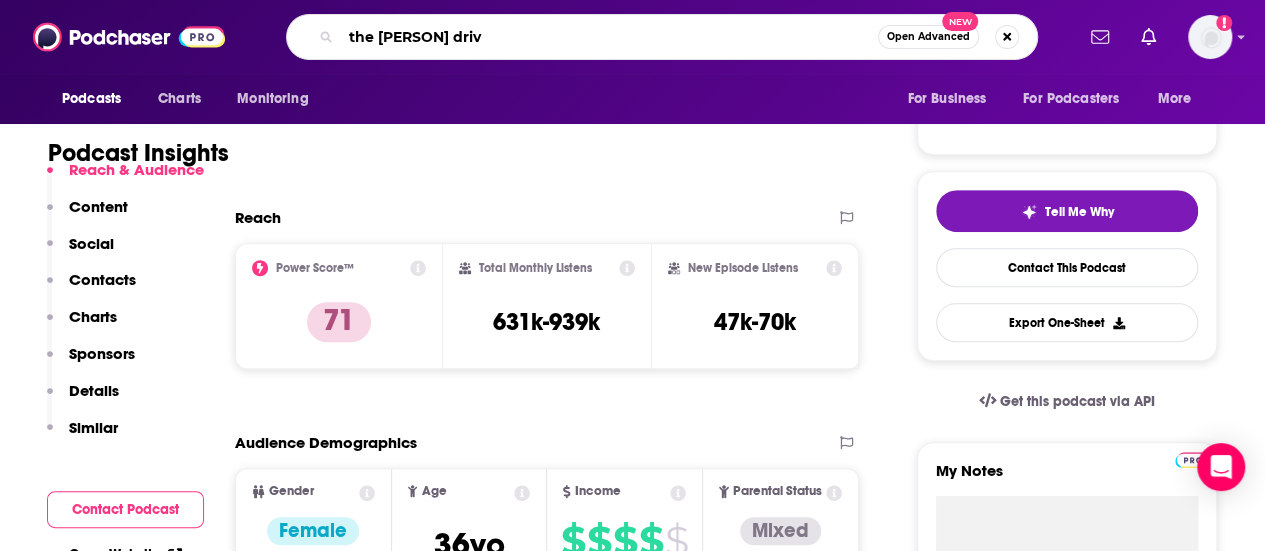 type on "the [PERSON] drive" 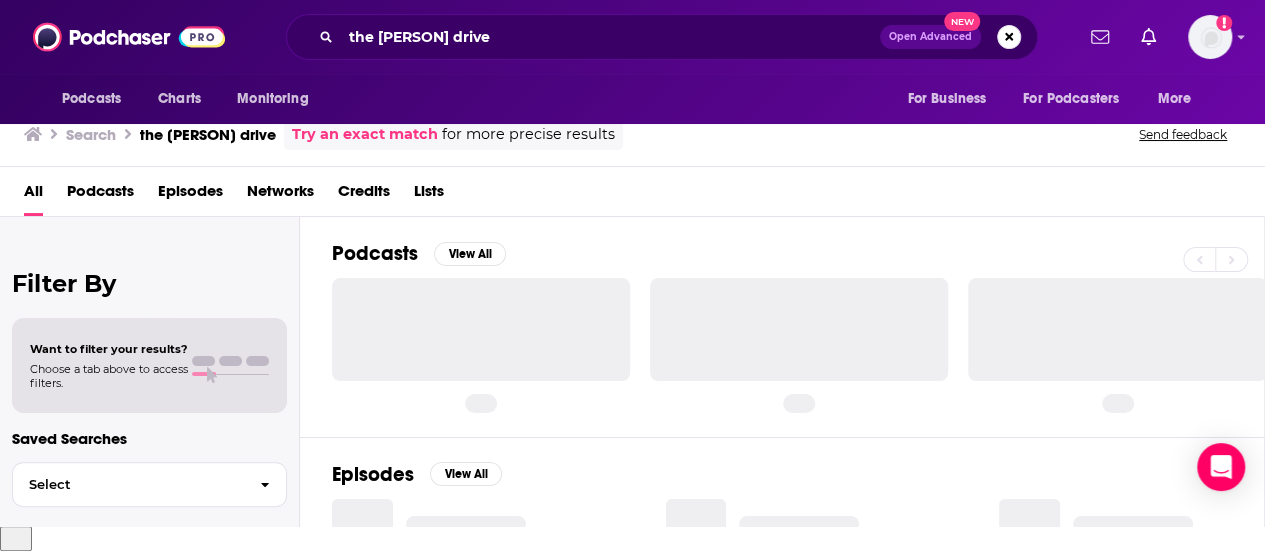 scroll, scrollTop: 0, scrollLeft: 0, axis: both 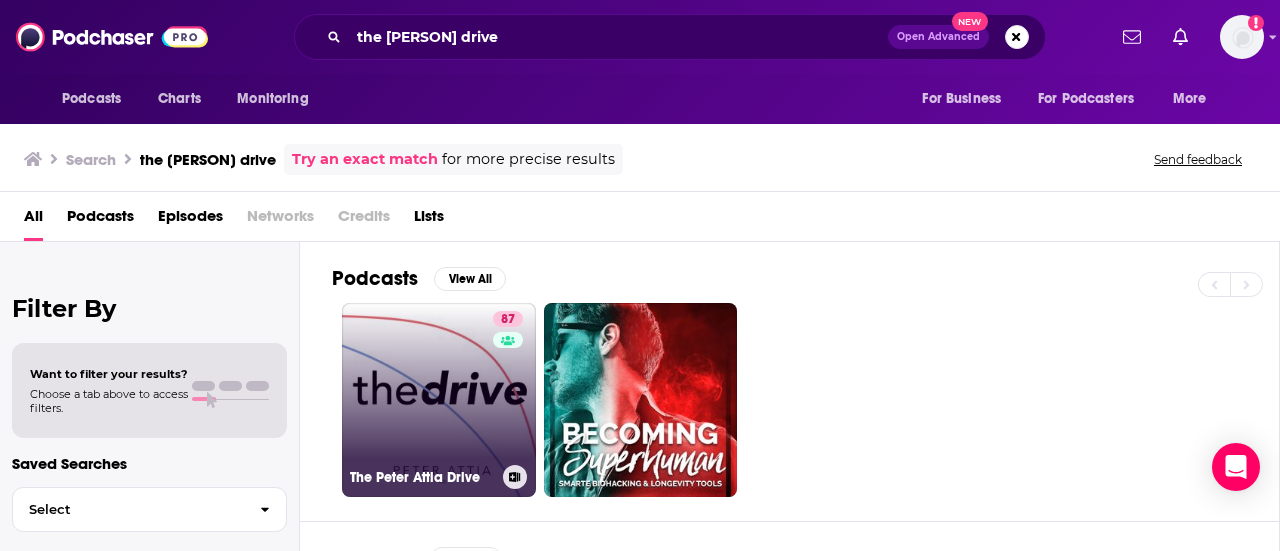 click on "87 The Peter Attia Drive" at bounding box center (439, 400) 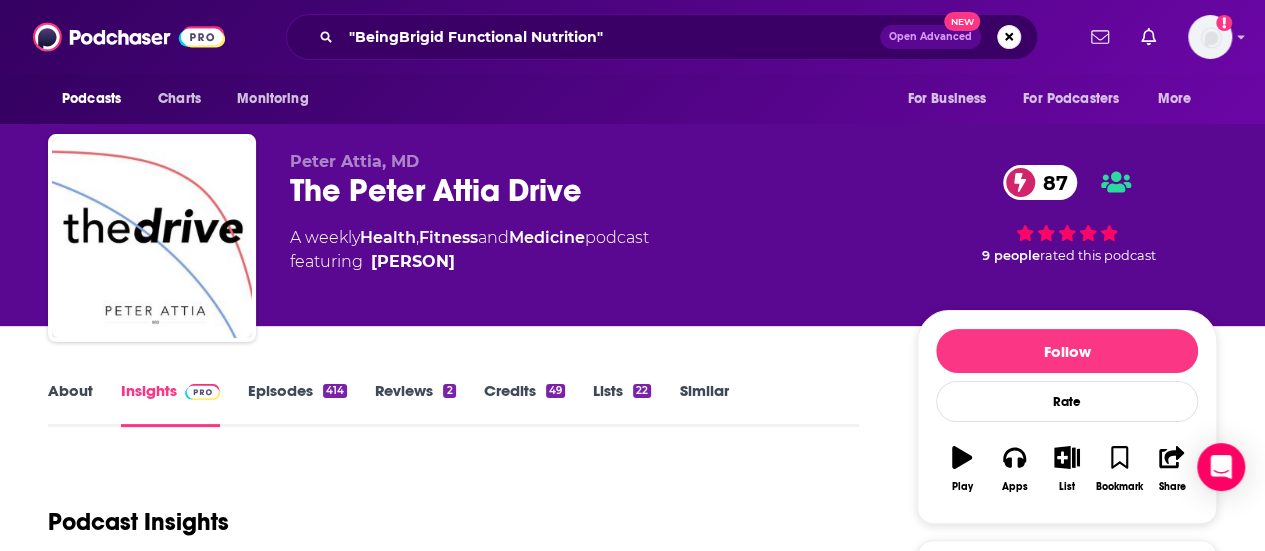 scroll, scrollTop: 294, scrollLeft: 0, axis: vertical 